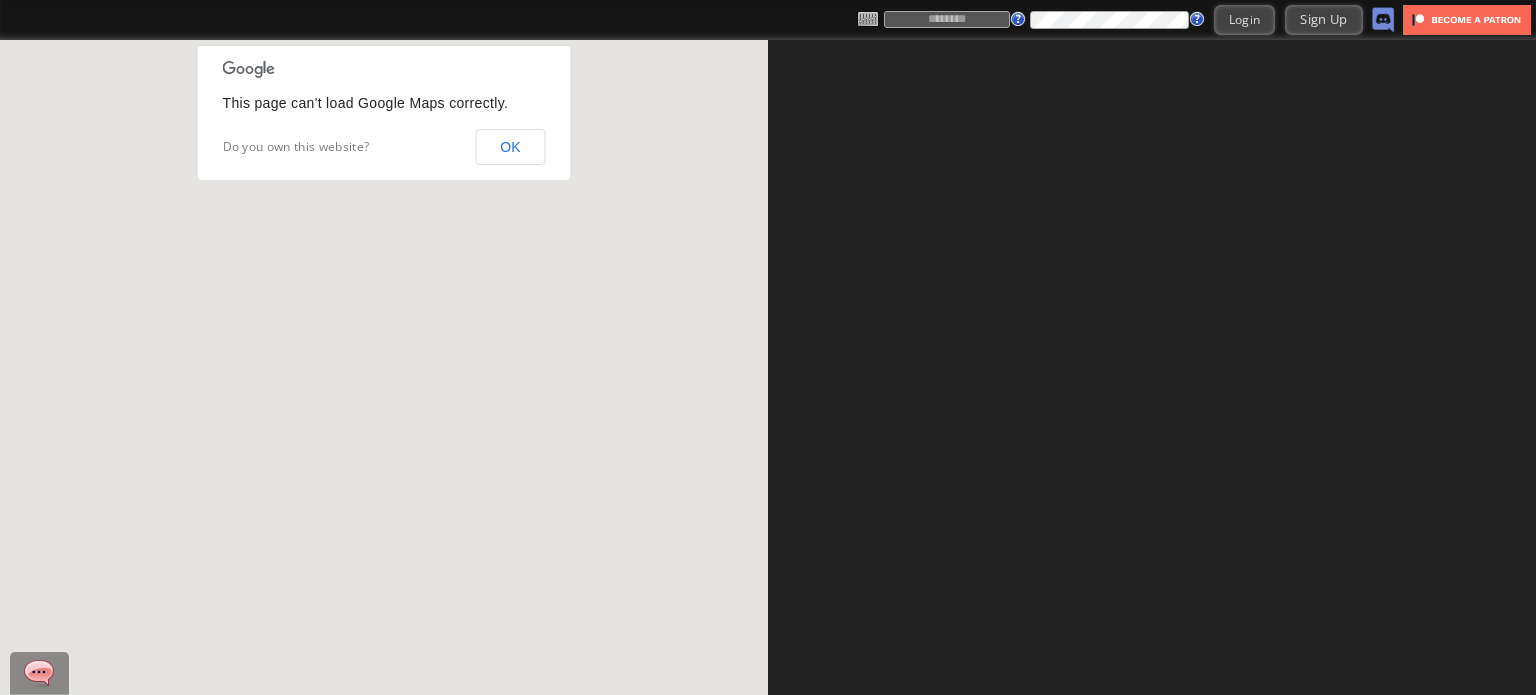 scroll, scrollTop: 0, scrollLeft: 0, axis: both 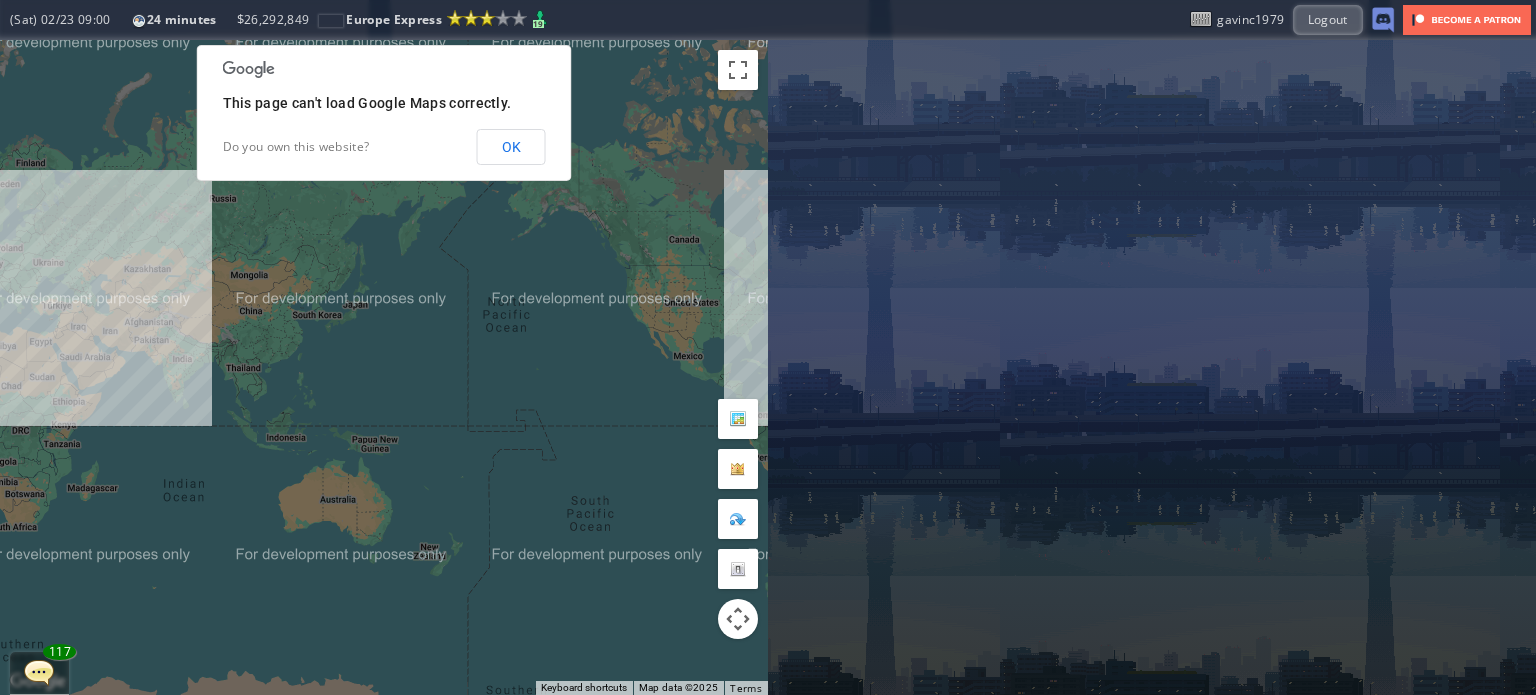click on "OK" at bounding box center (511, 147) 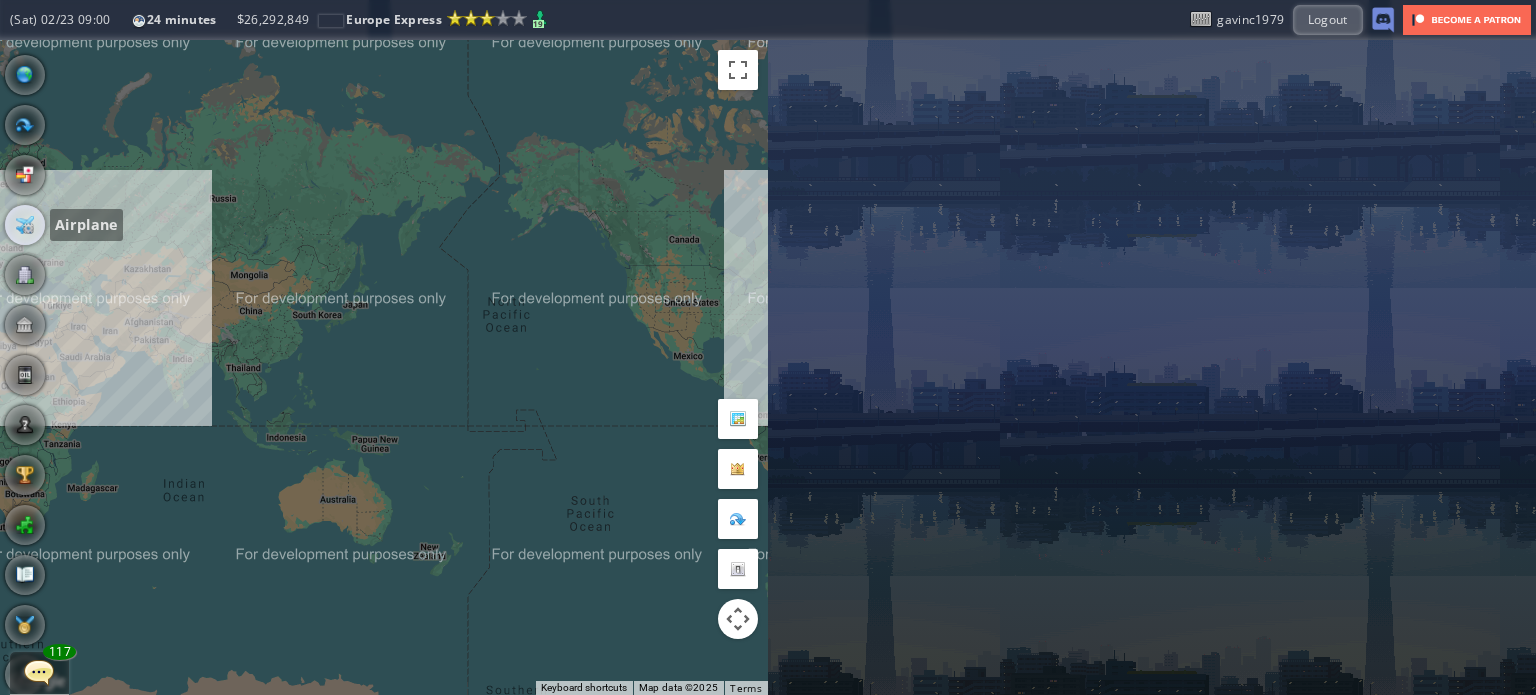 click at bounding box center (25, 225) 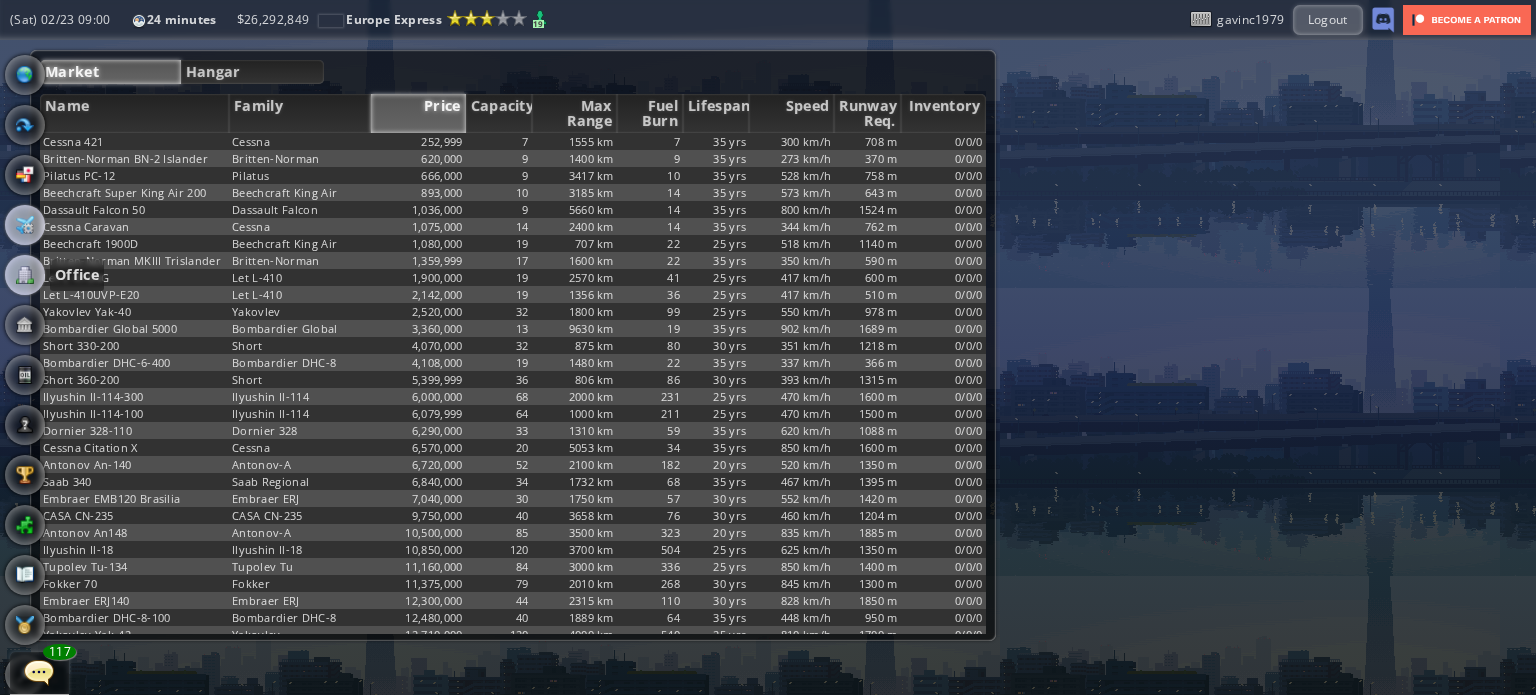 click at bounding box center (25, 275) 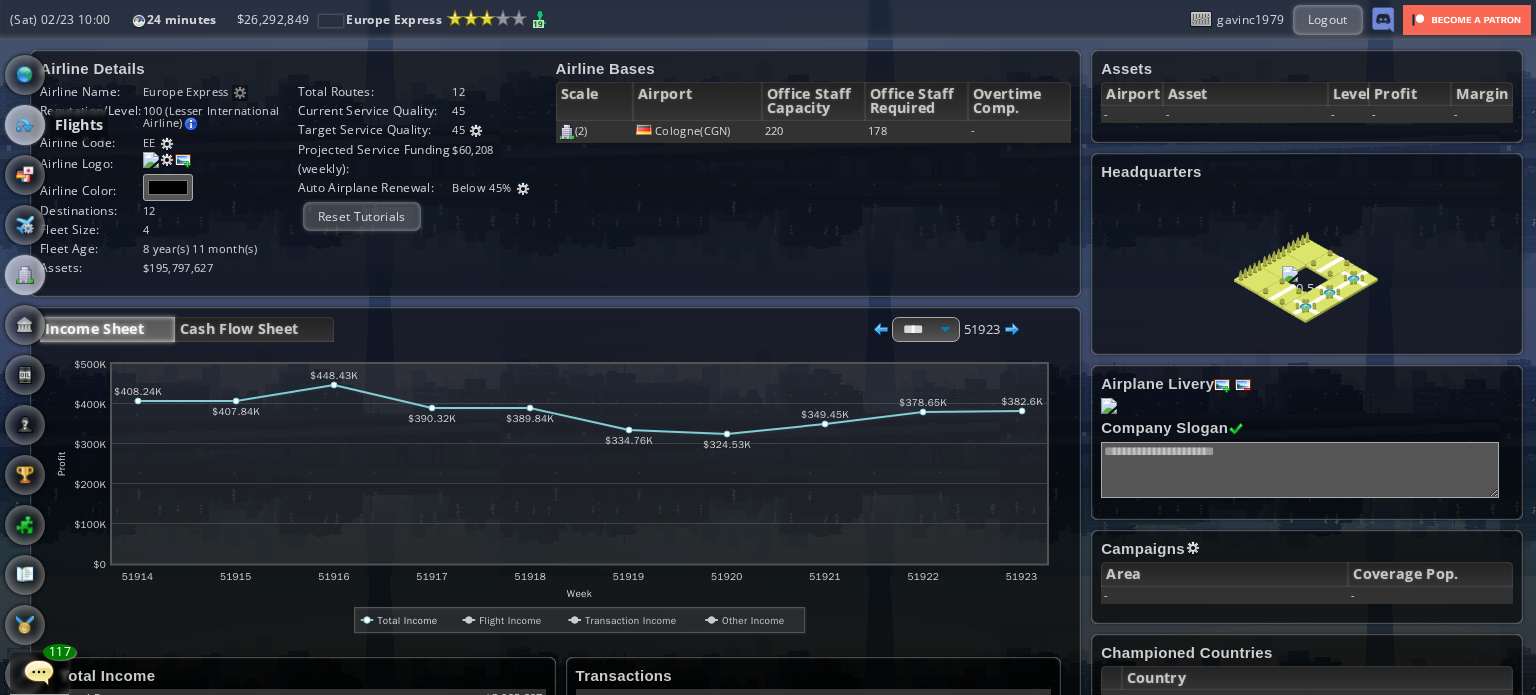 click at bounding box center [25, 125] 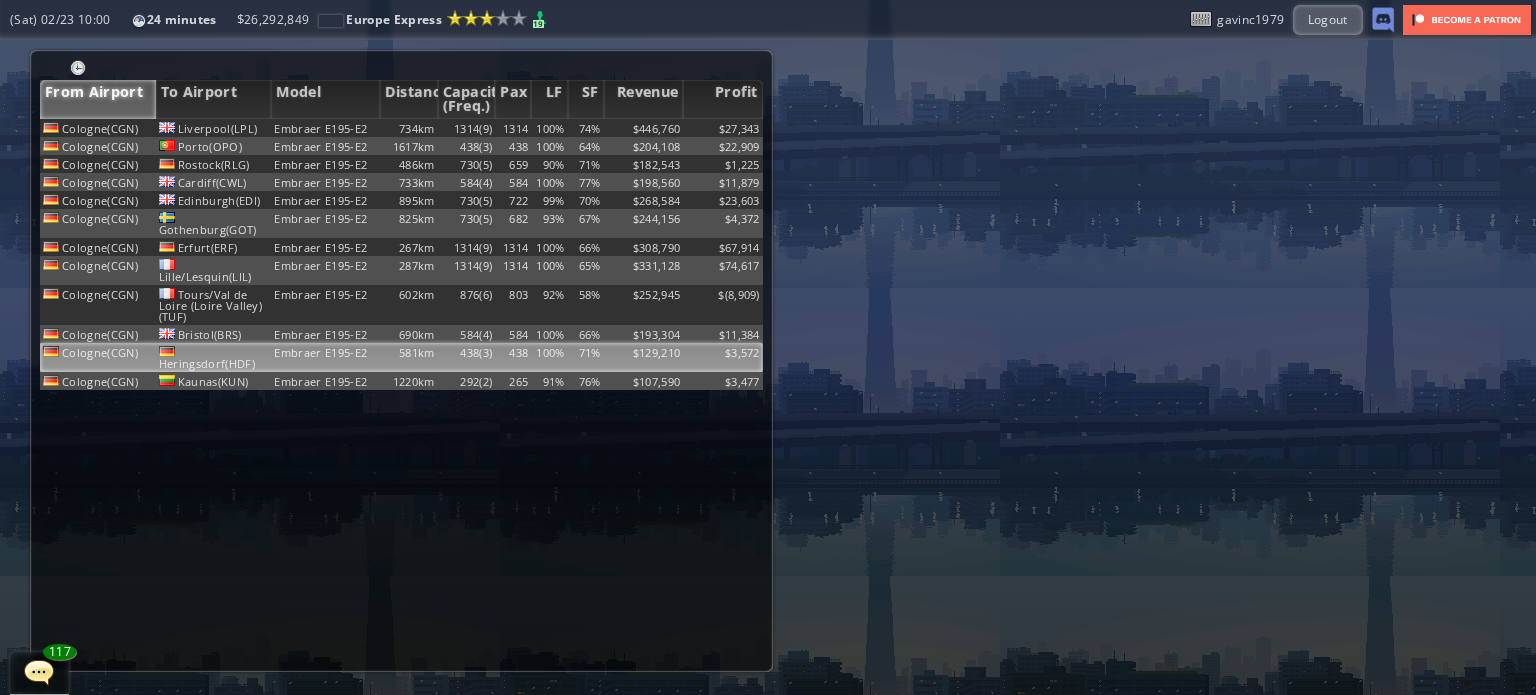 click on "438" at bounding box center [513, 128] 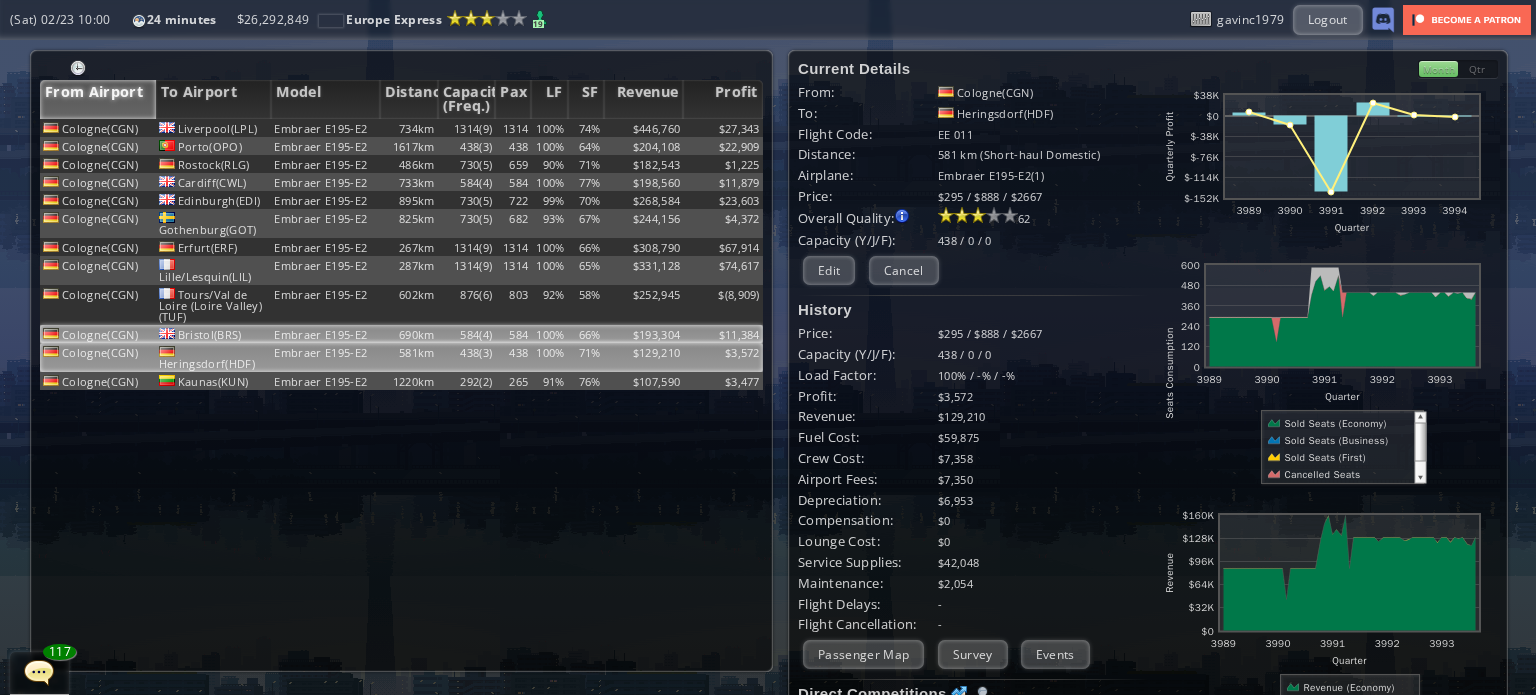 click on "584" at bounding box center (513, 128) 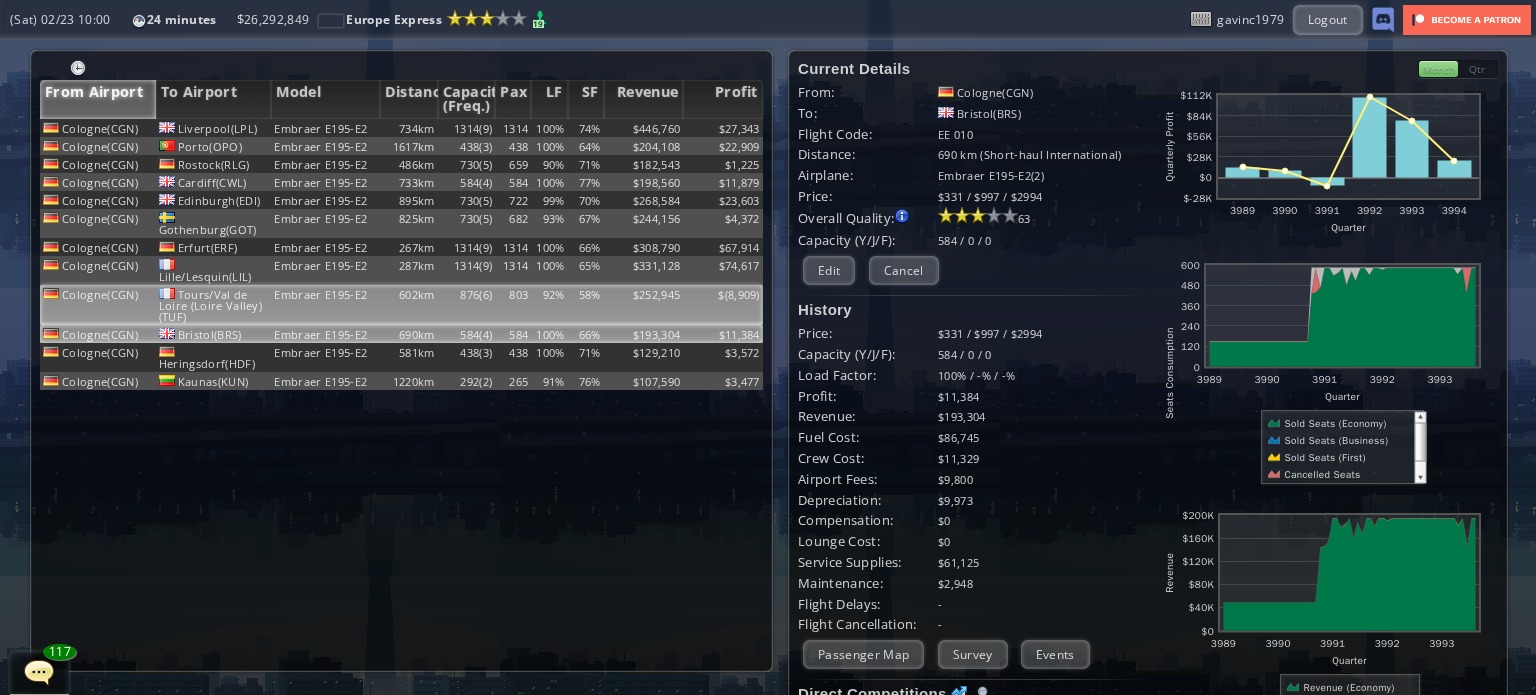 click on "803" at bounding box center [513, 128] 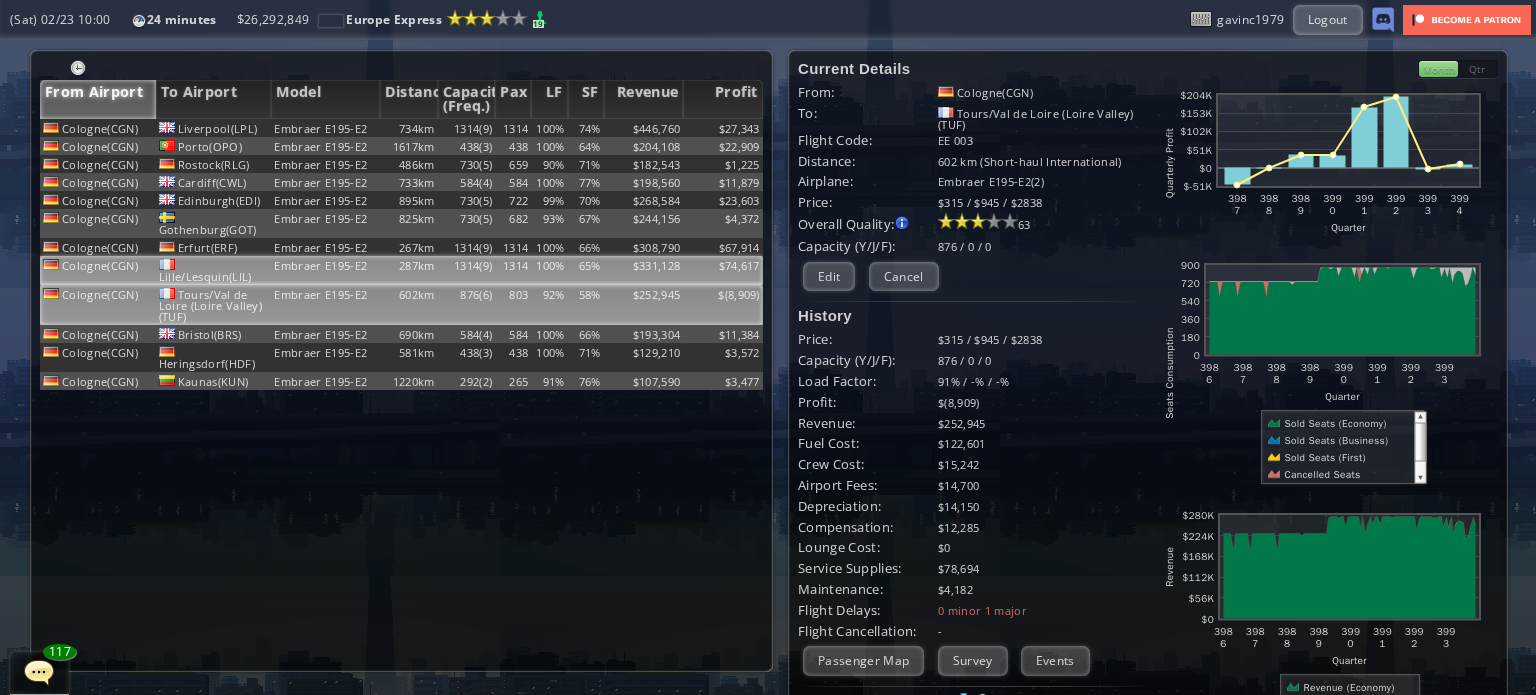click on "1314" at bounding box center (513, 128) 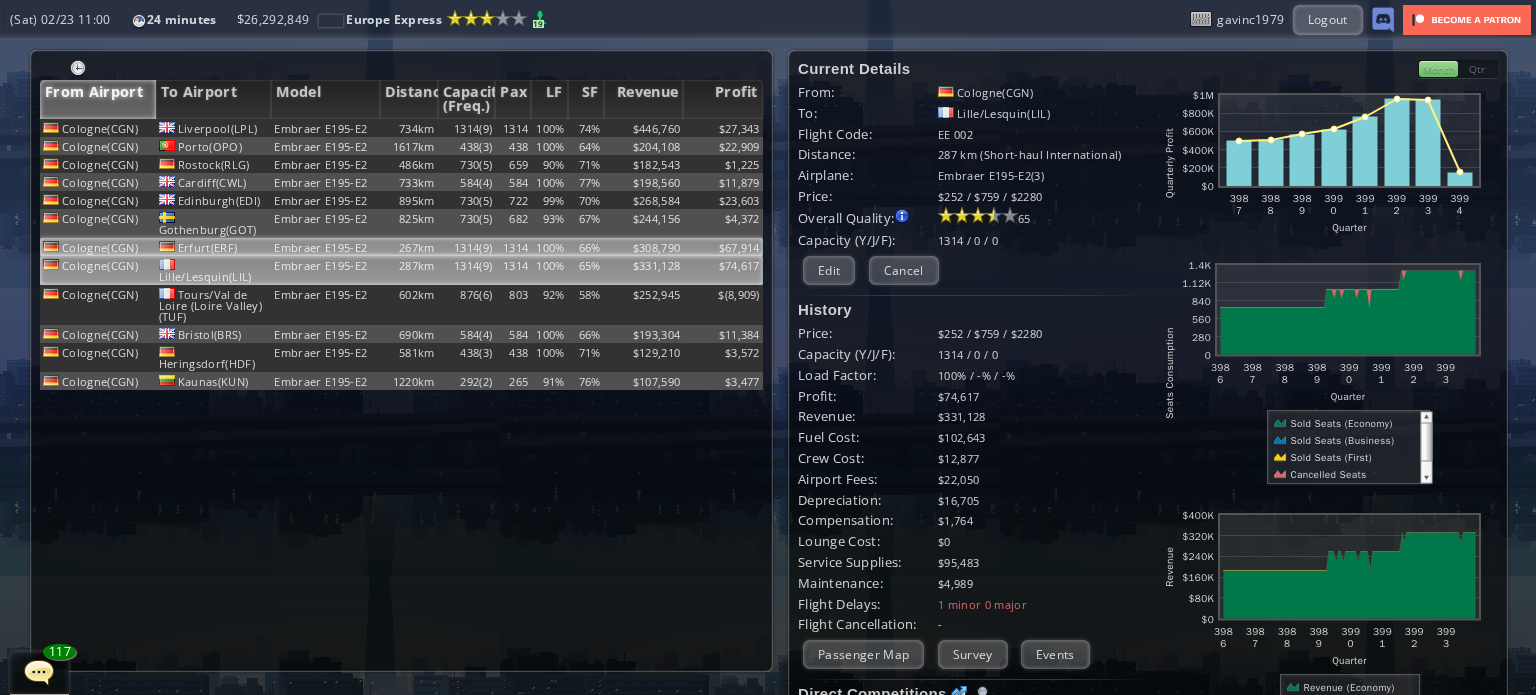 click on "1314" at bounding box center (513, 128) 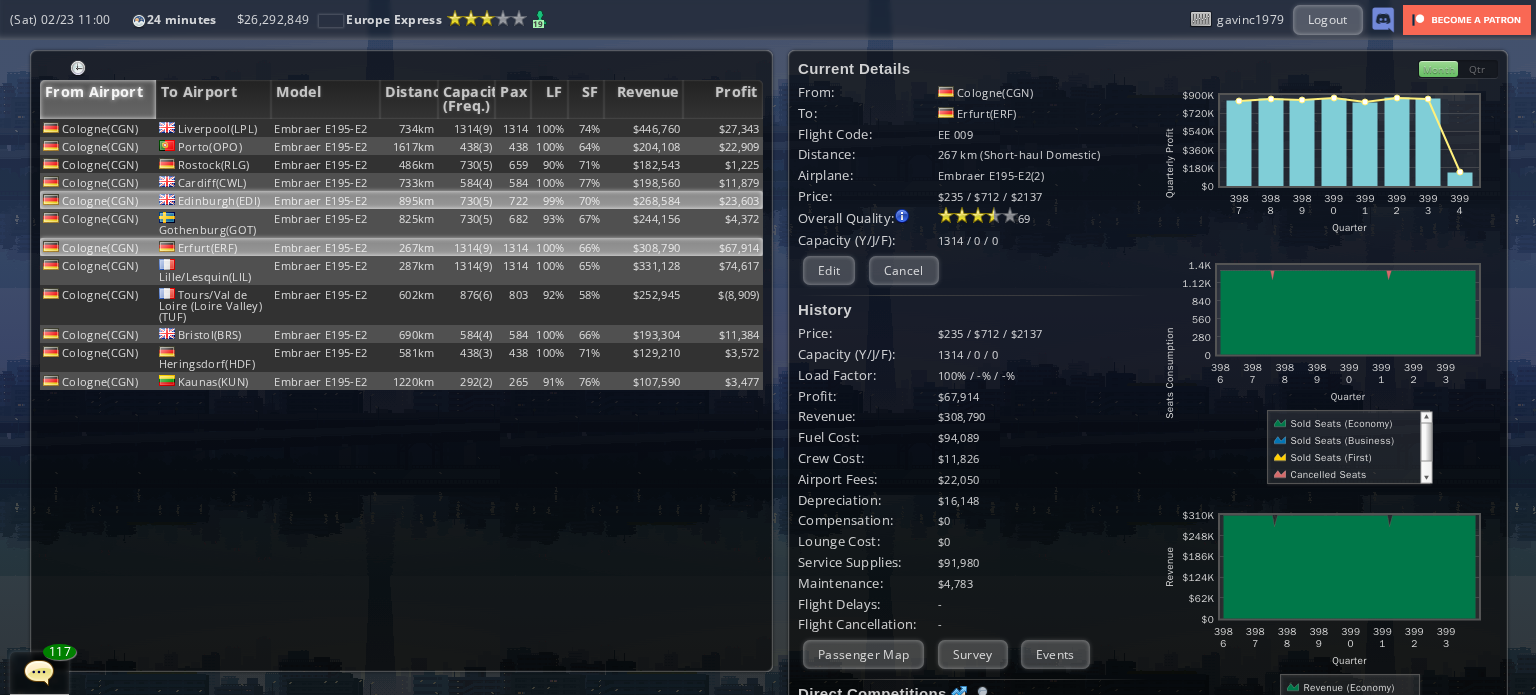 click on "722" at bounding box center (513, 128) 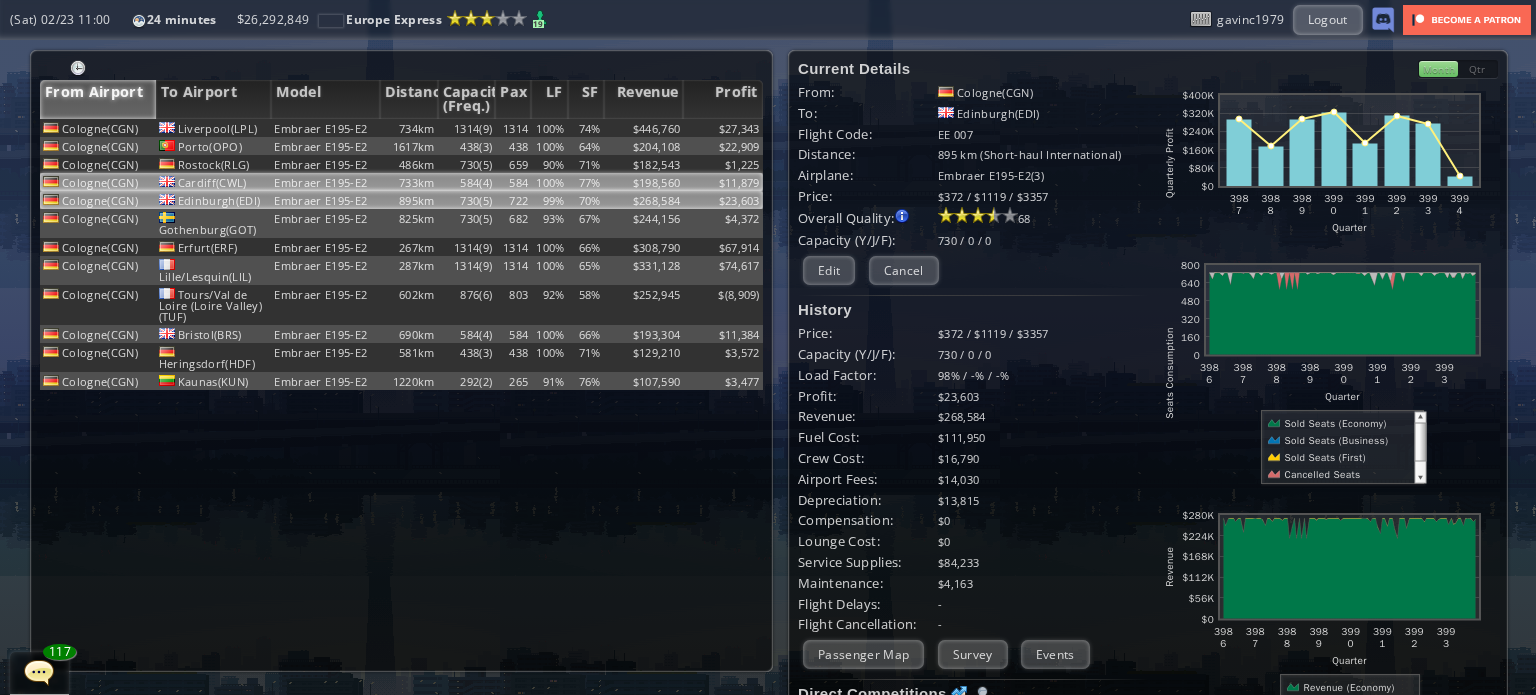 click on "584" at bounding box center (513, 128) 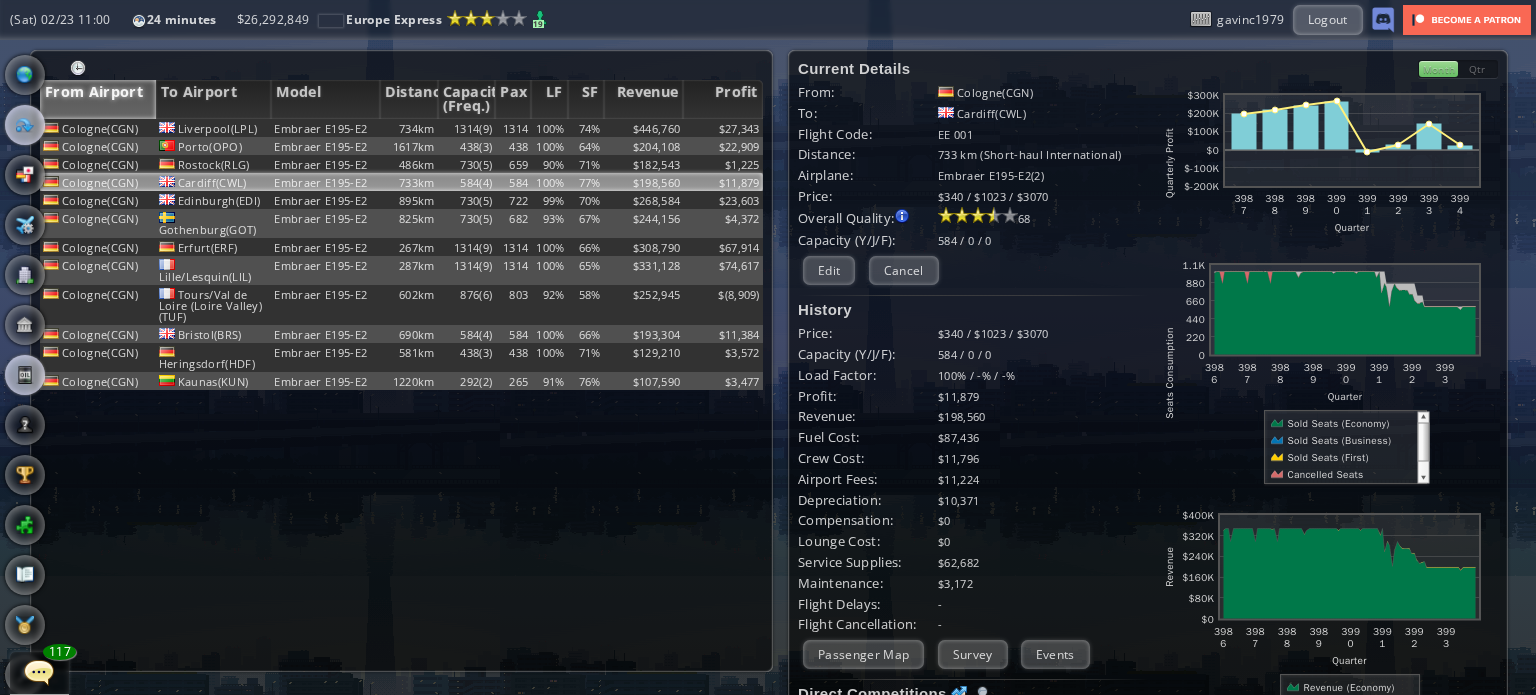 click at bounding box center (25, 375) 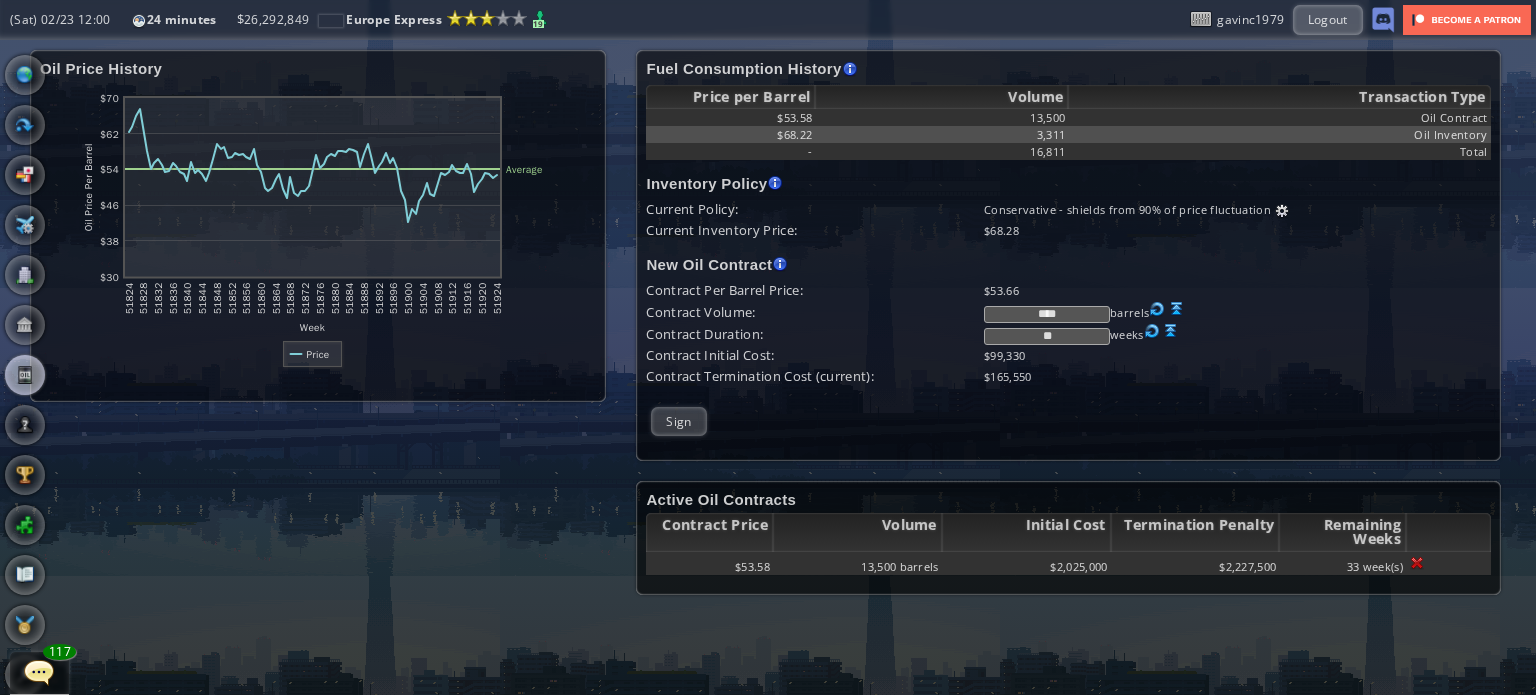 drag, startPoint x: 1024, startPoint y: 311, endPoint x: 956, endPoint y: 315, distance: 68.117546 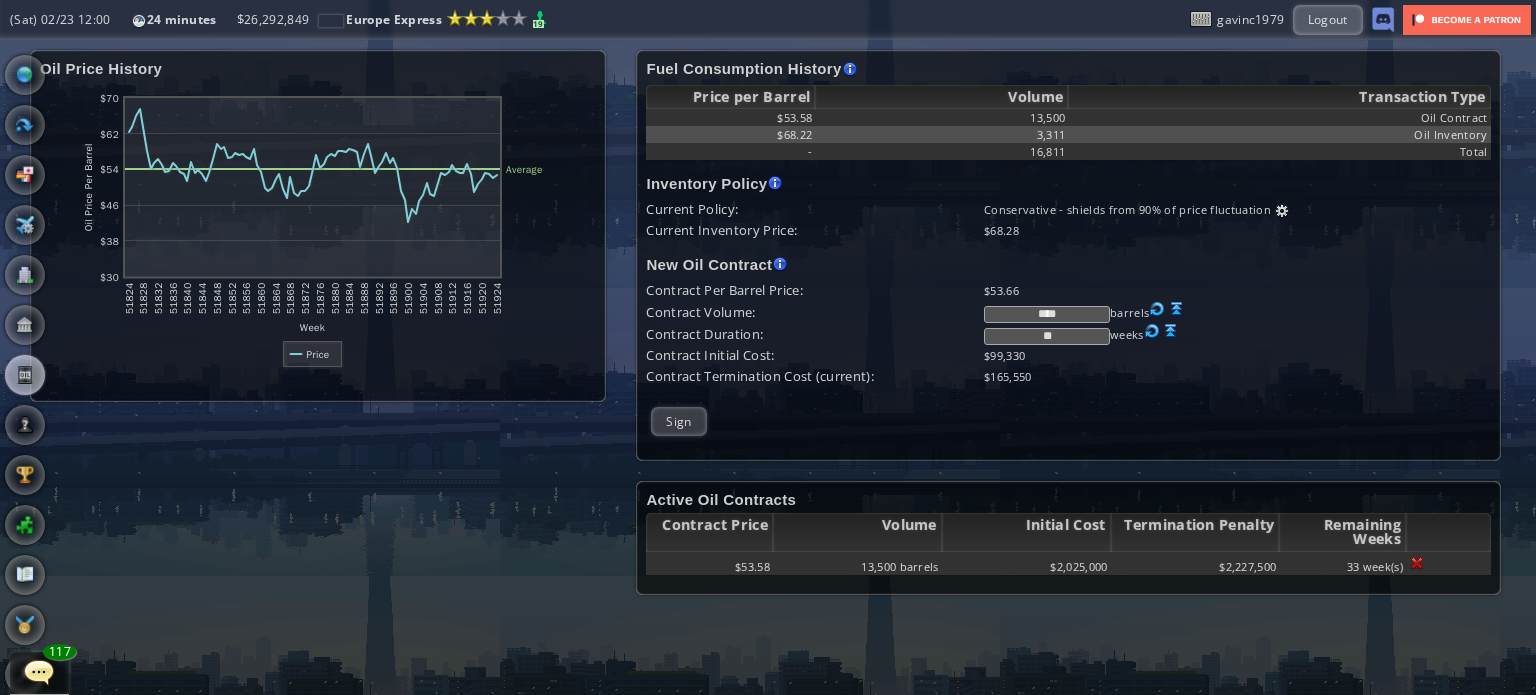 click on "Contract Volume:
****  barrels" at bounding box center (1068, 117) 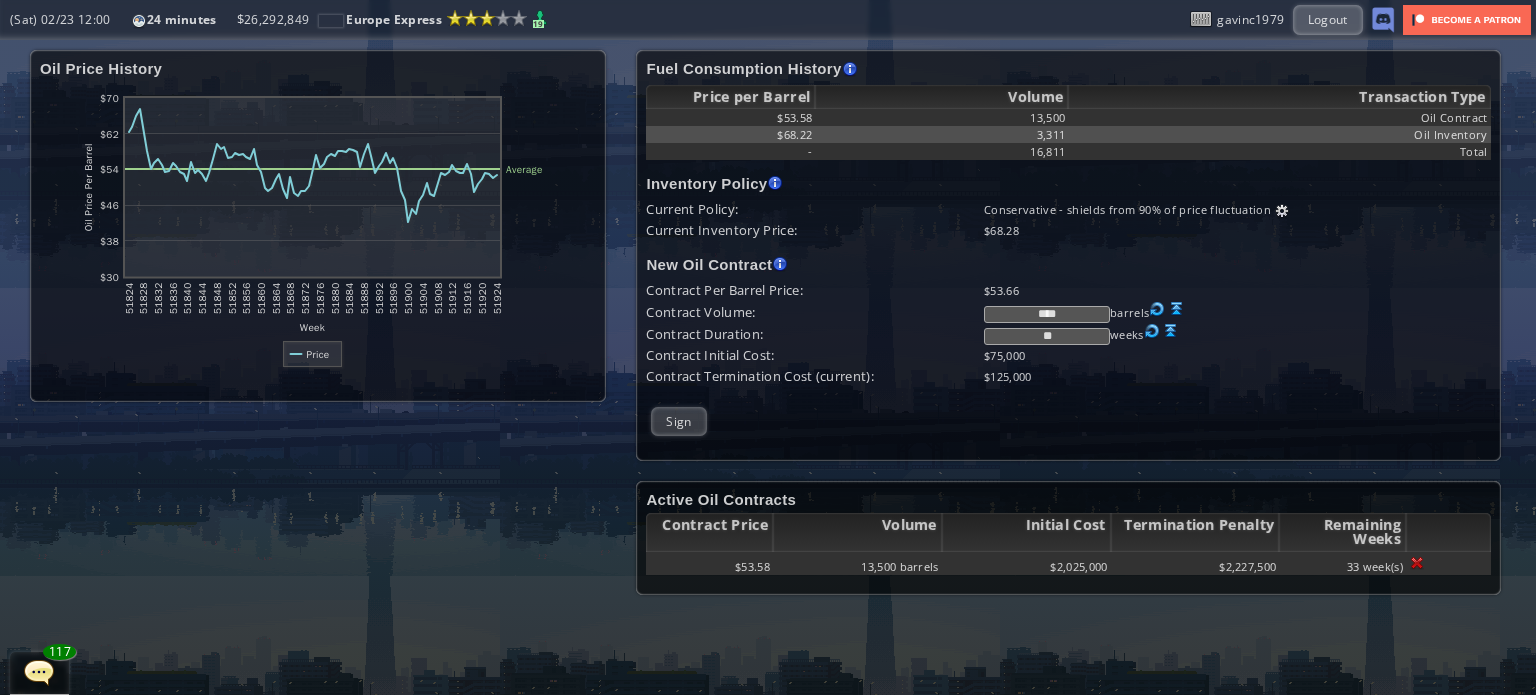 type on "****" 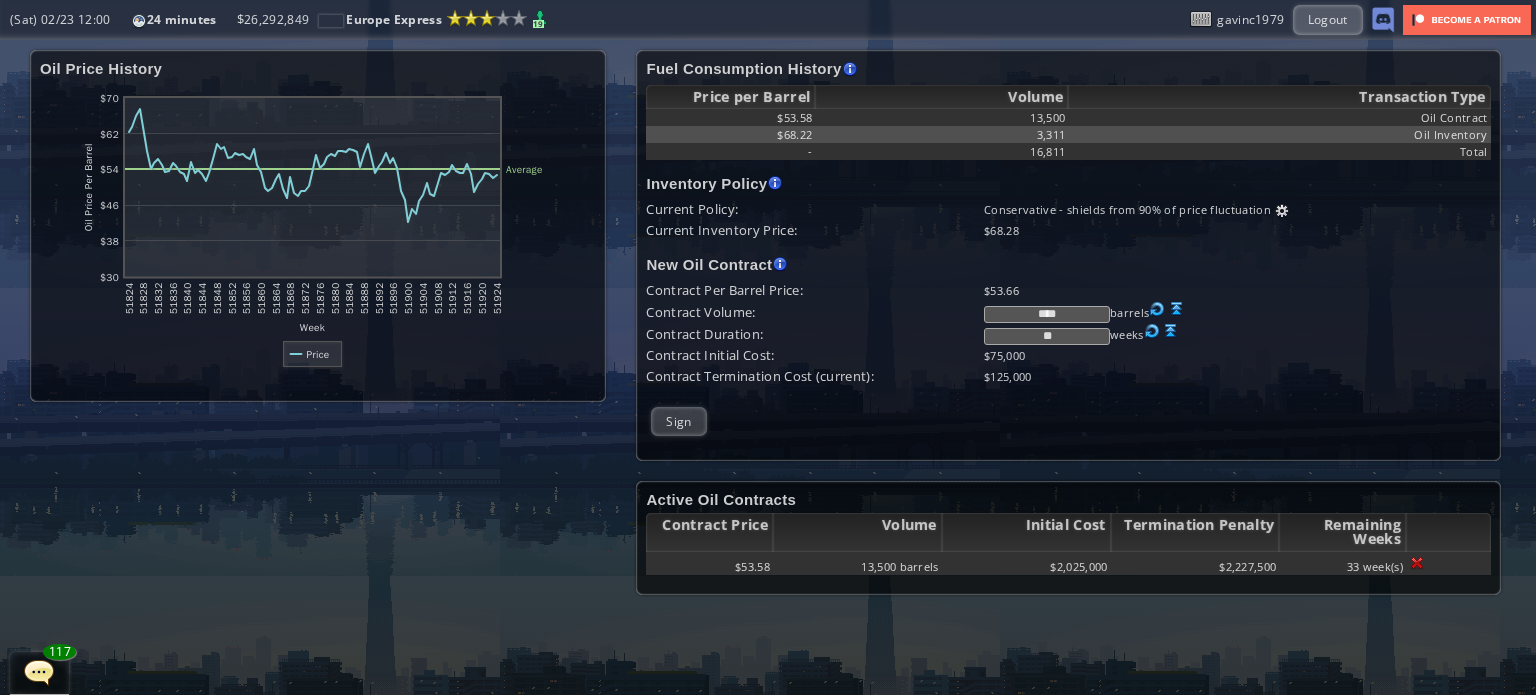 drag, startPoint x: 1092, startPoint y: 339, endPoint x: 1004, endPoint y: 339, distance: 88 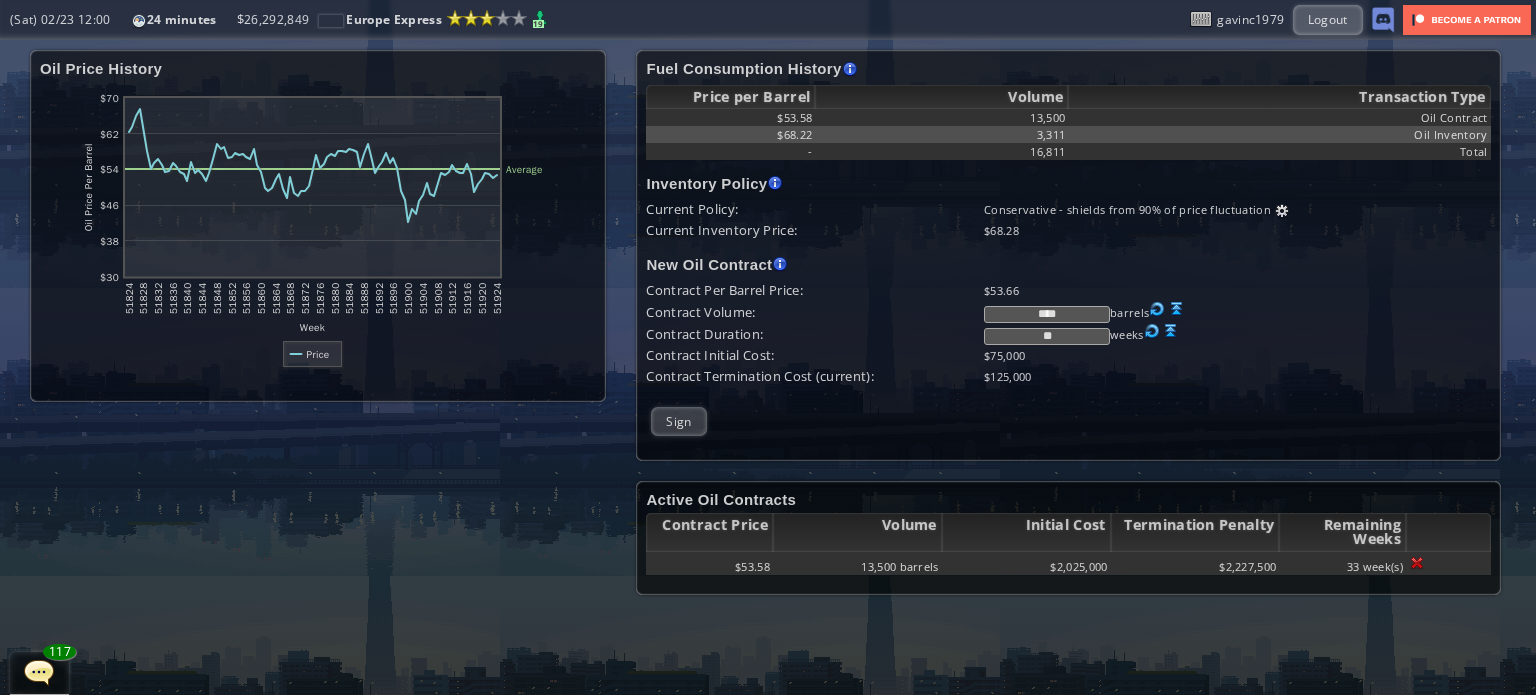 click on "**" at bounding box center (1047, 336) 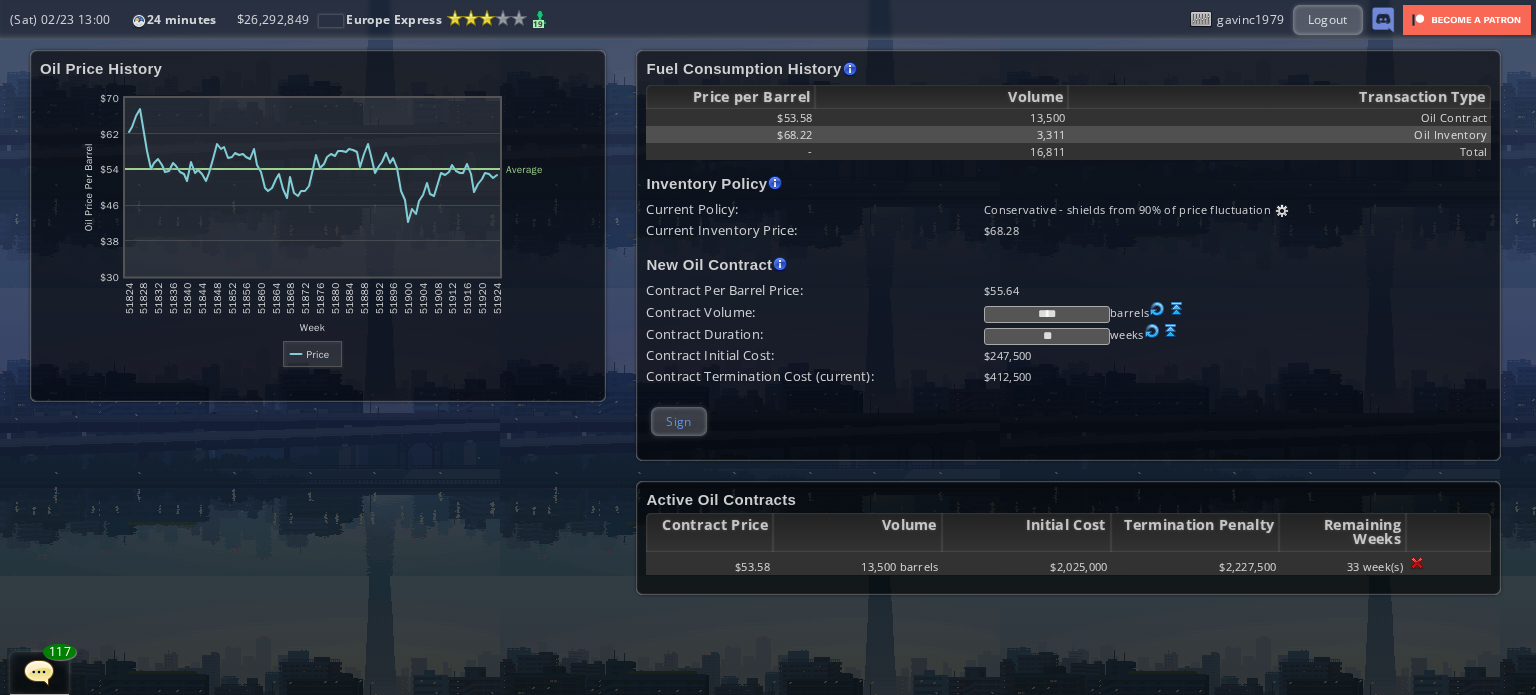 type on "**" 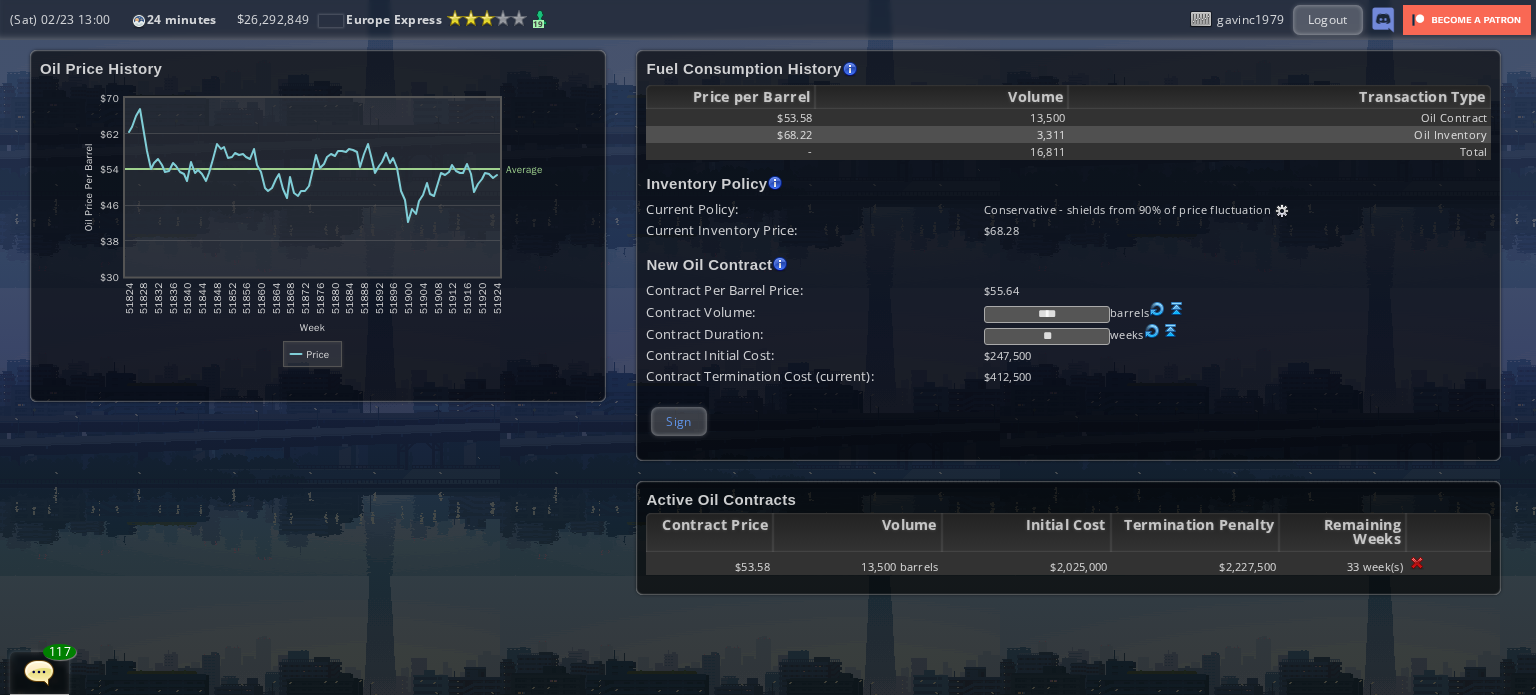 click on "Sign" at bounding box center [678, 421] 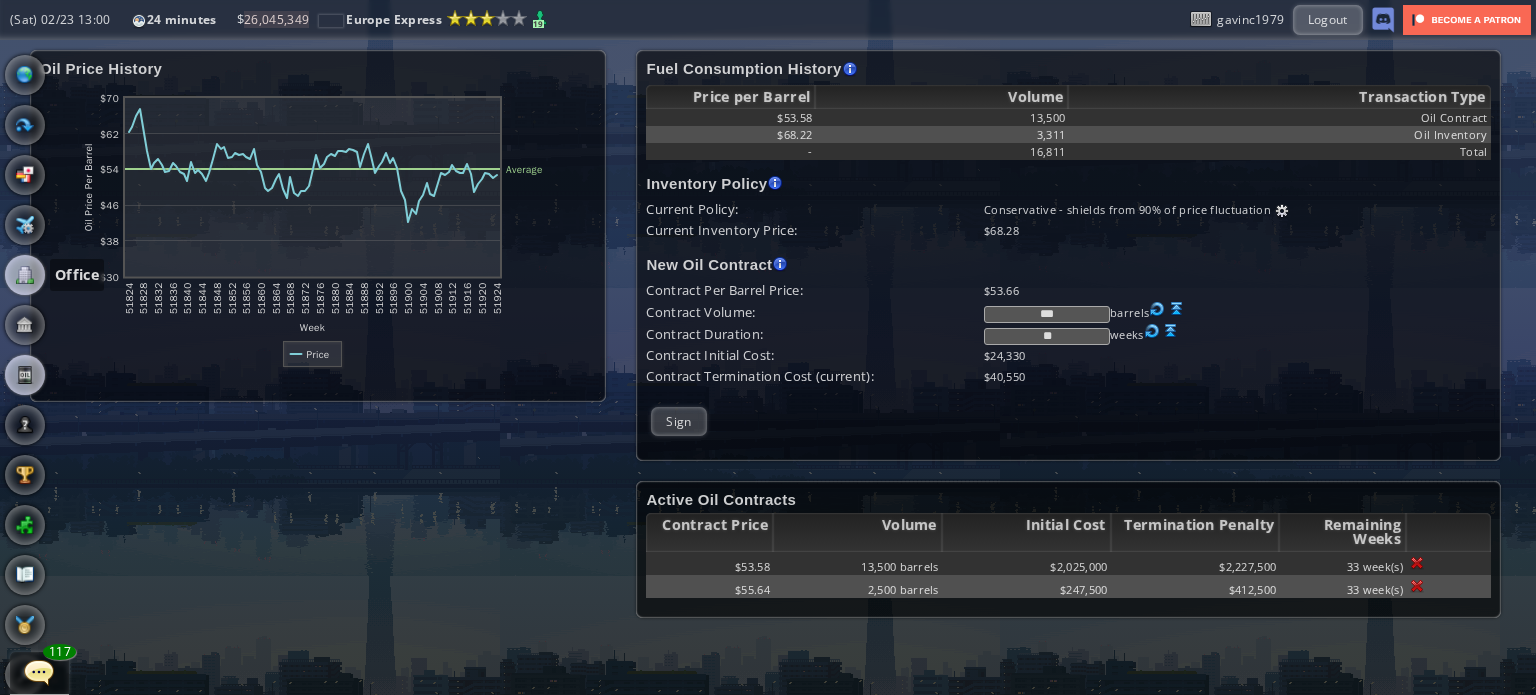 click at bounding box center [25, 275] 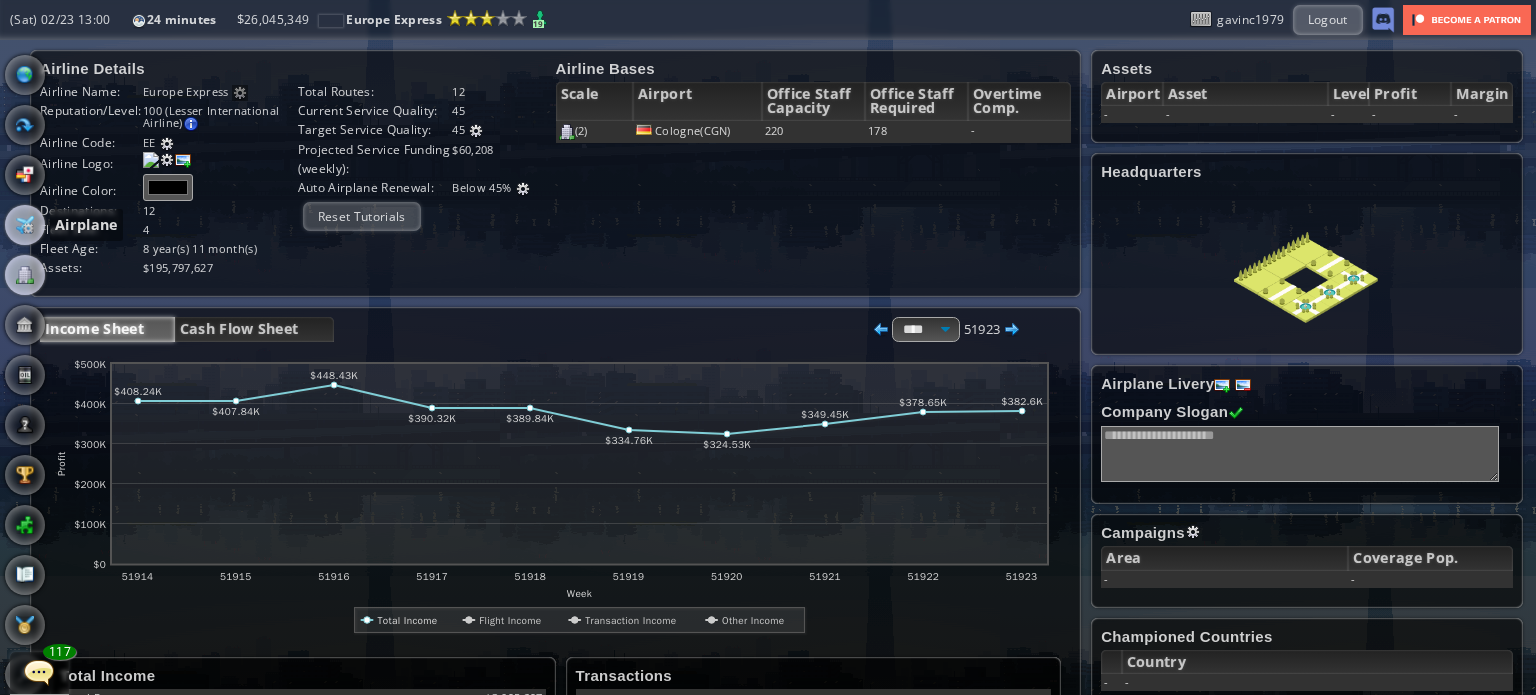 click at bounding box center (25, 225) 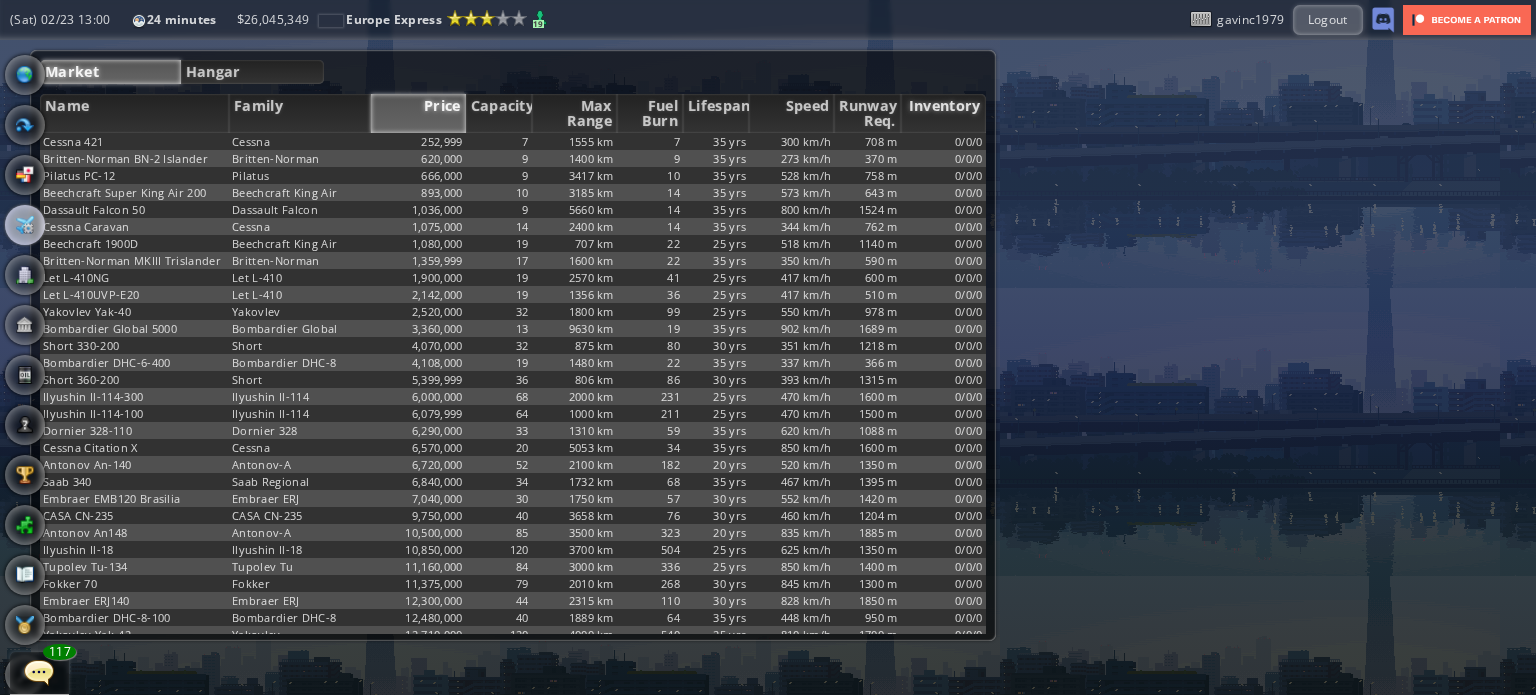 click on "Inventory" at bounding box center (943, 113) 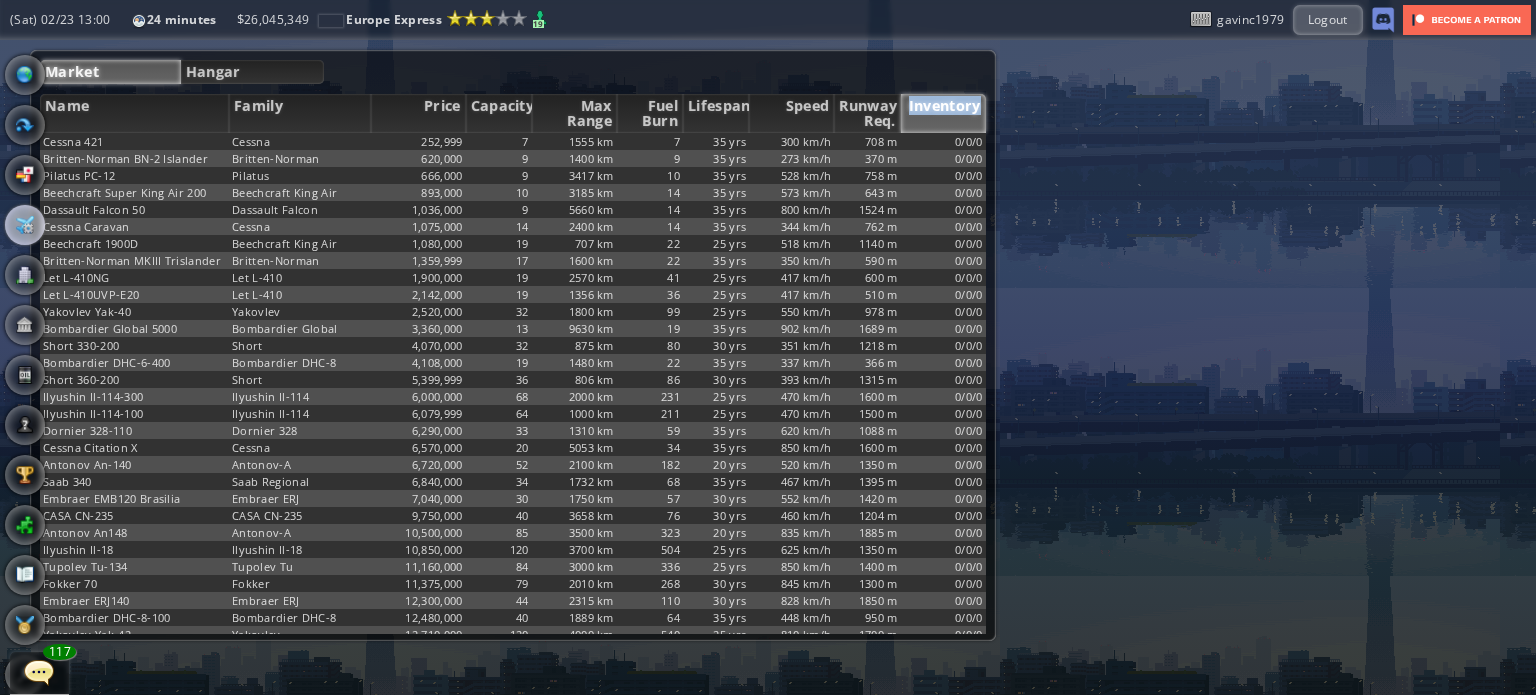 click on "Inventory" at bounding box center [943, 113] 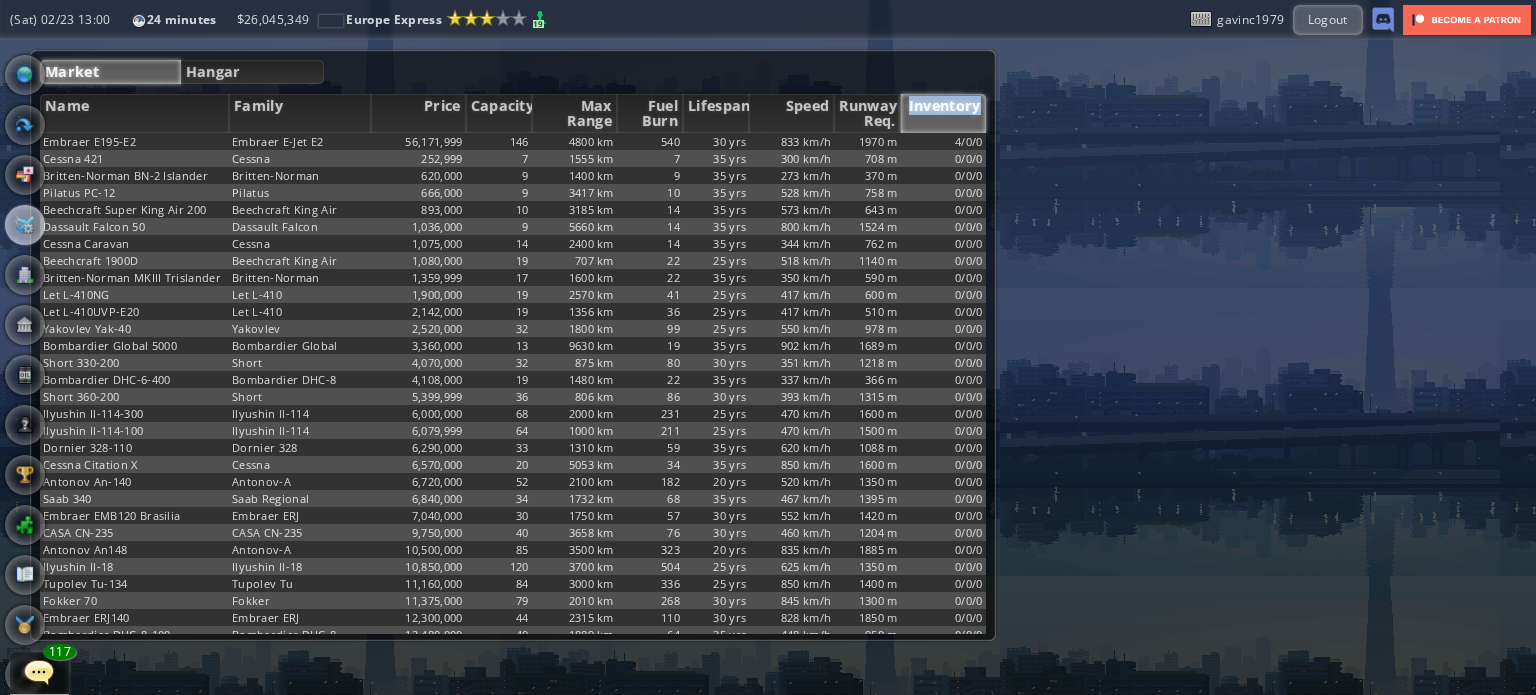 click on "Inventory" at bounding box center (943, 113) 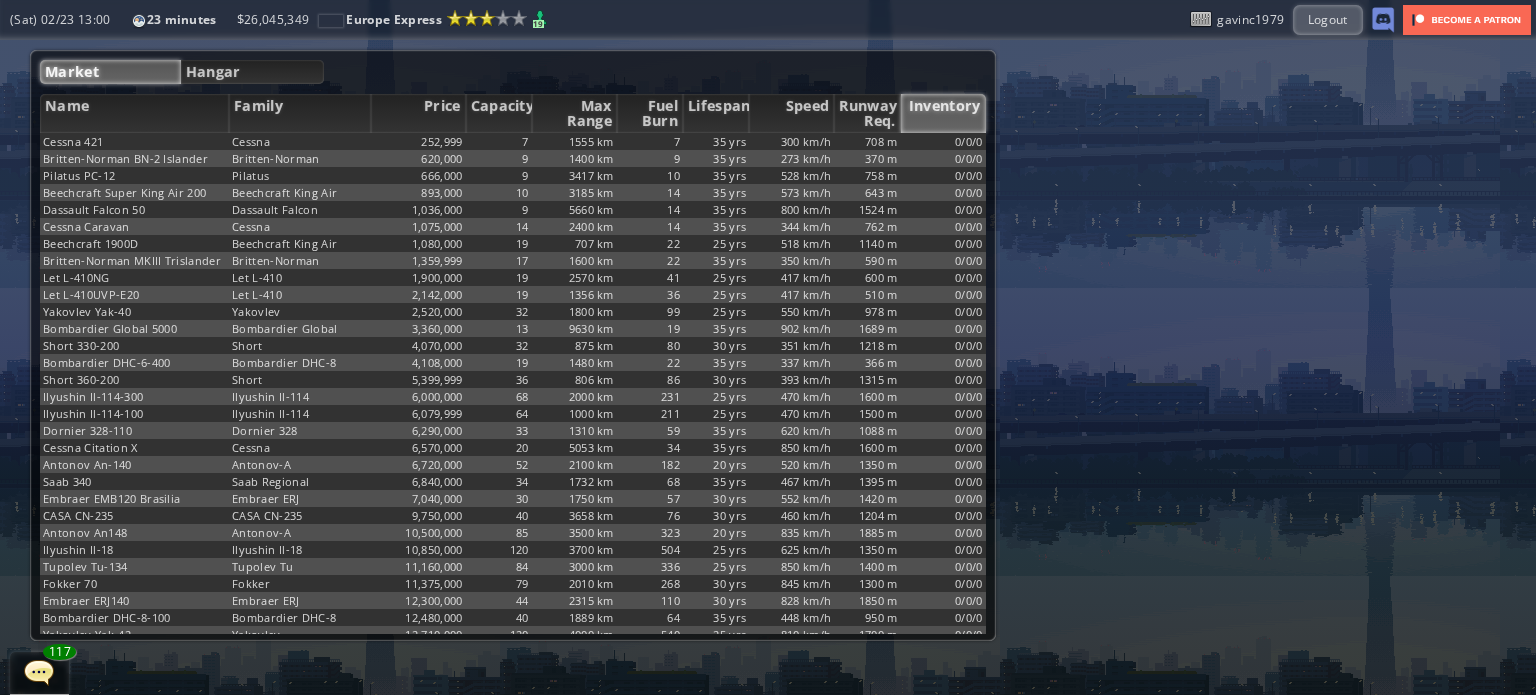 click on "Inventory" at bounding box center (943, 113) 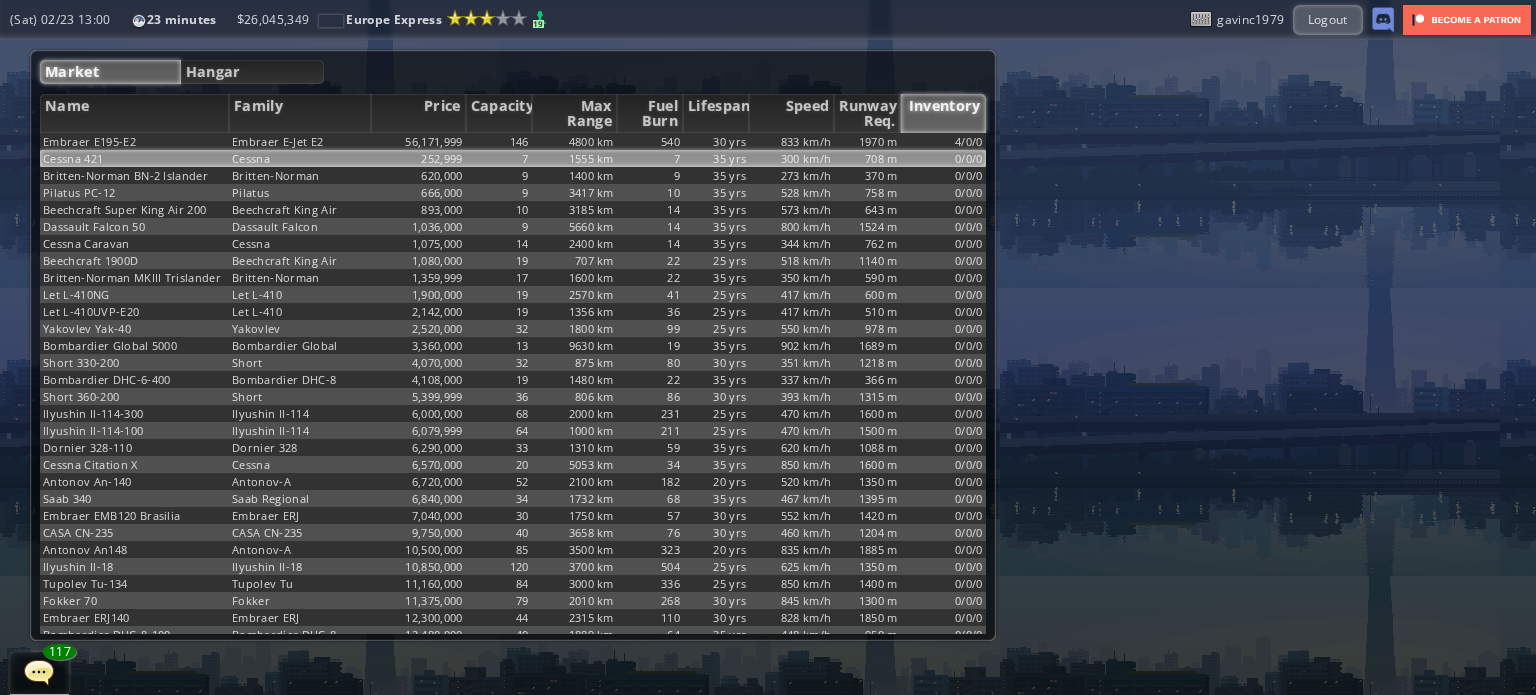 click on "0/0/0" at bounding box center (943, 141) 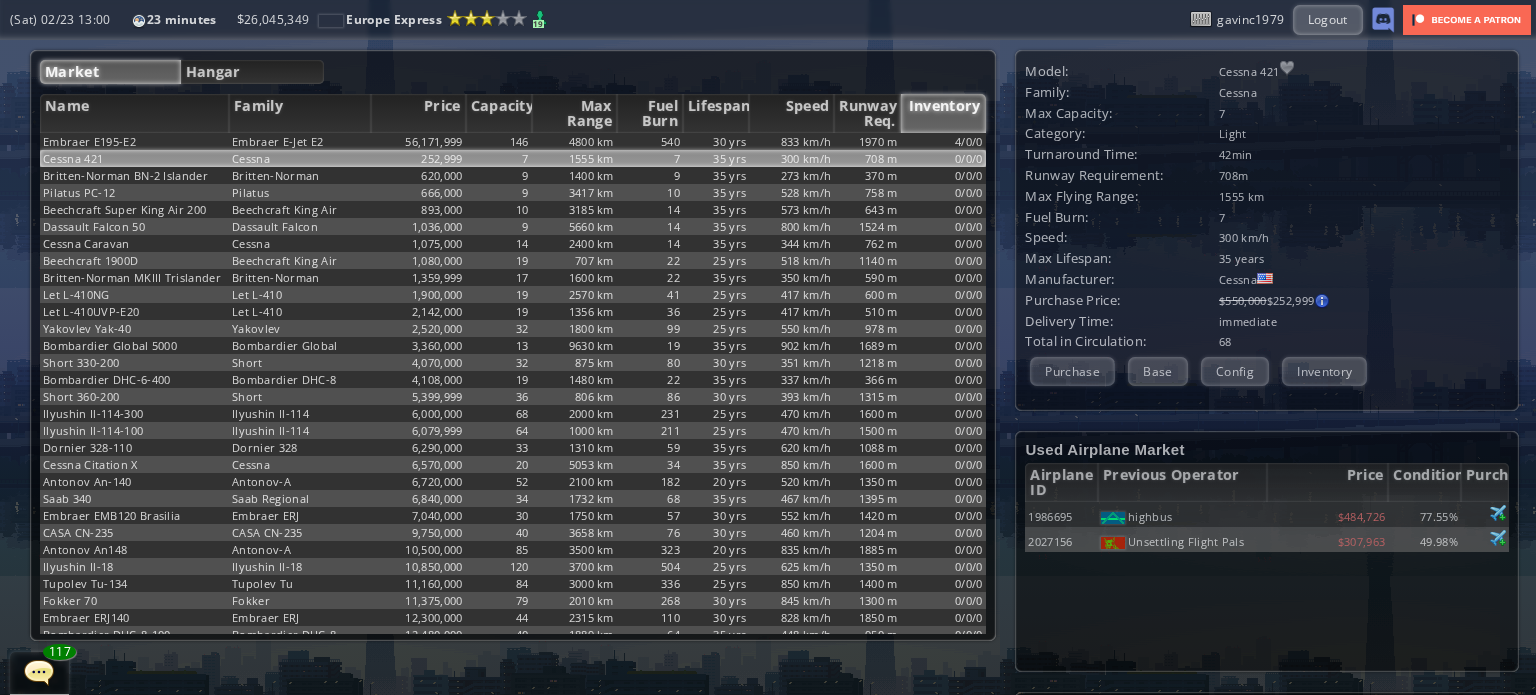 drag, startPoint x: 943, startPoint y: 139, endPoint x: 1185, endPoint y: 254, distance: 267.9347 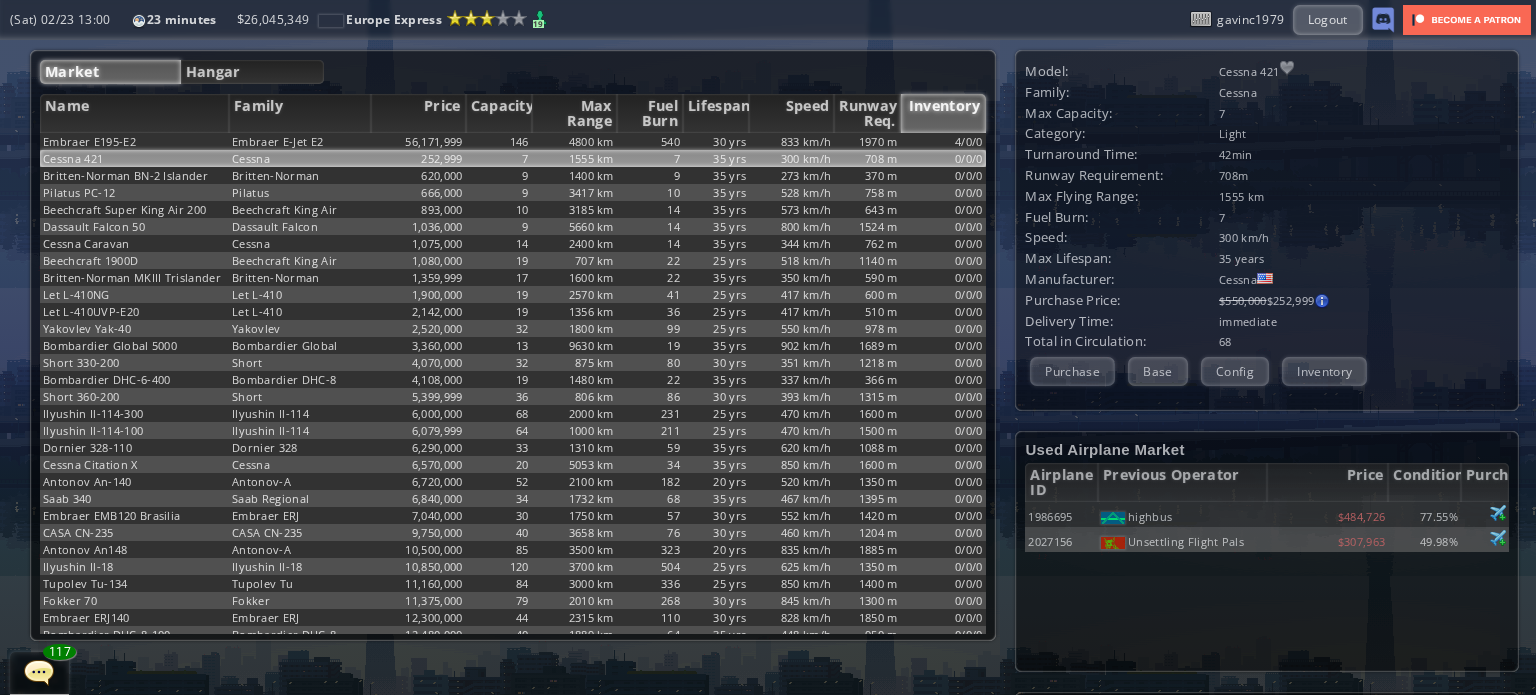 click on "4/0/0" at bounding box center (943, 141) 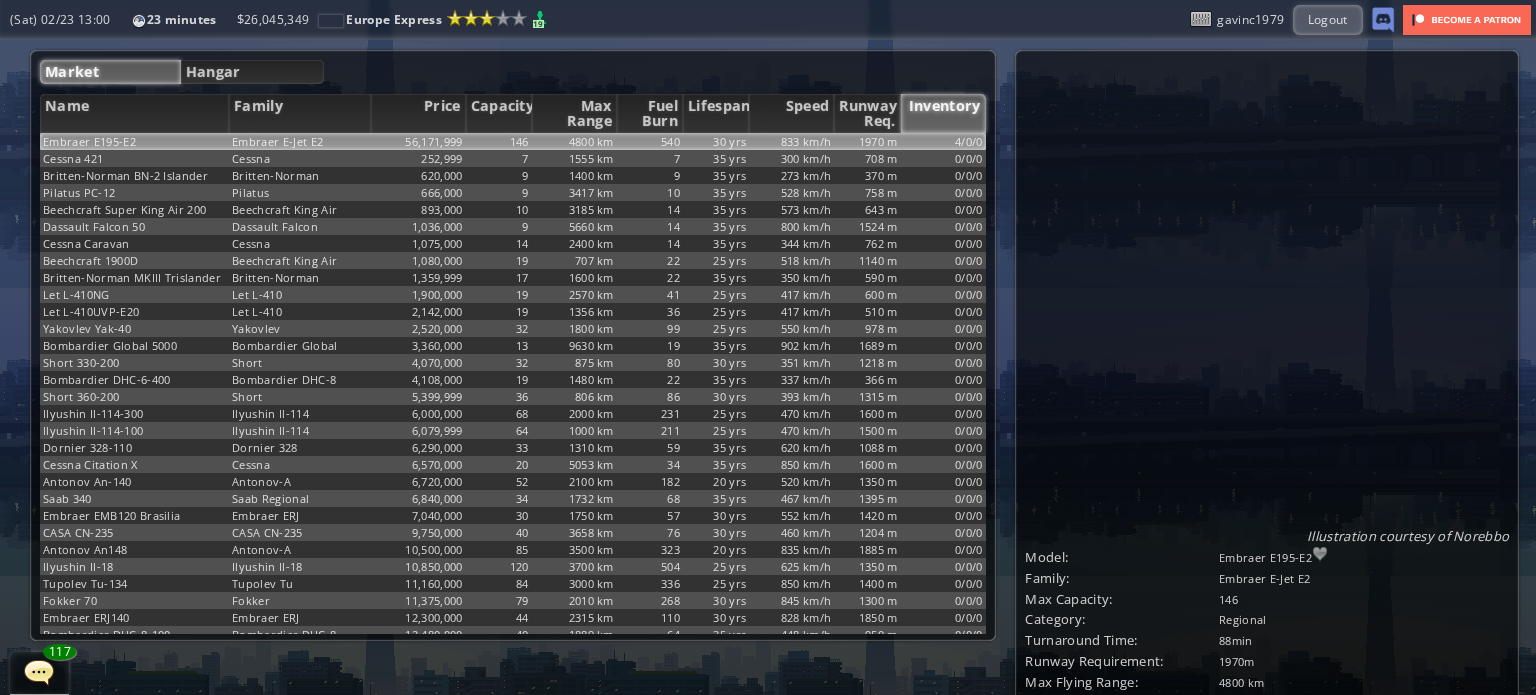 click on "Inventory" at bounding box center (1339, 857) 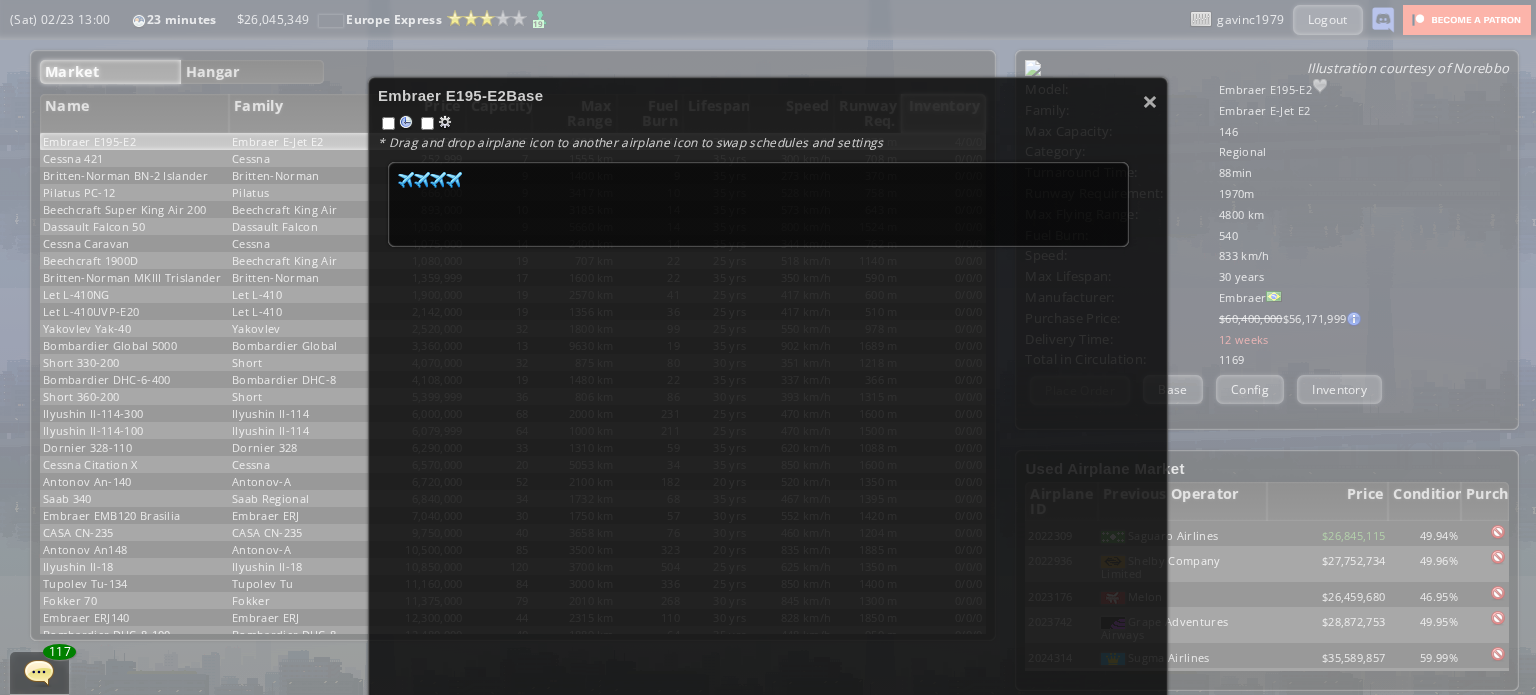 click at bounding box center [445, 122] 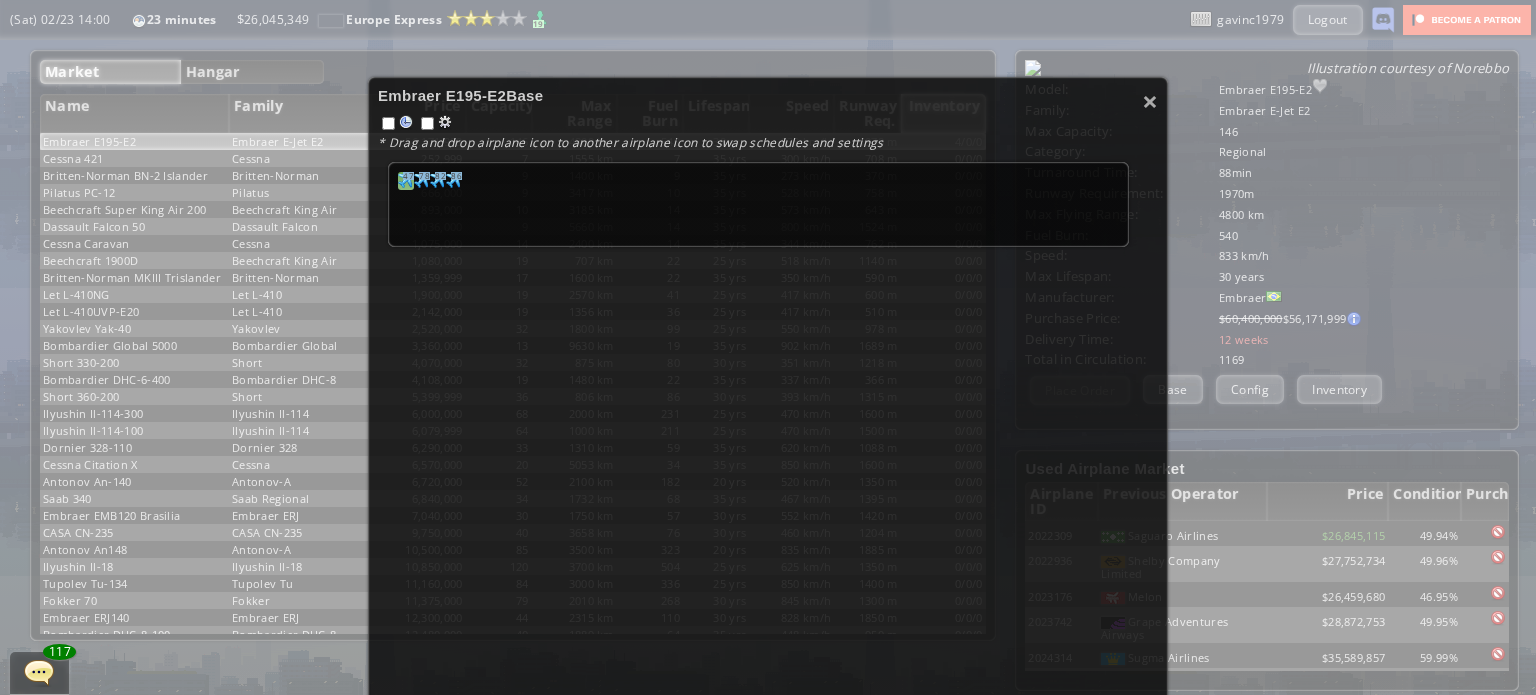 click at bounding box center (406, 180) 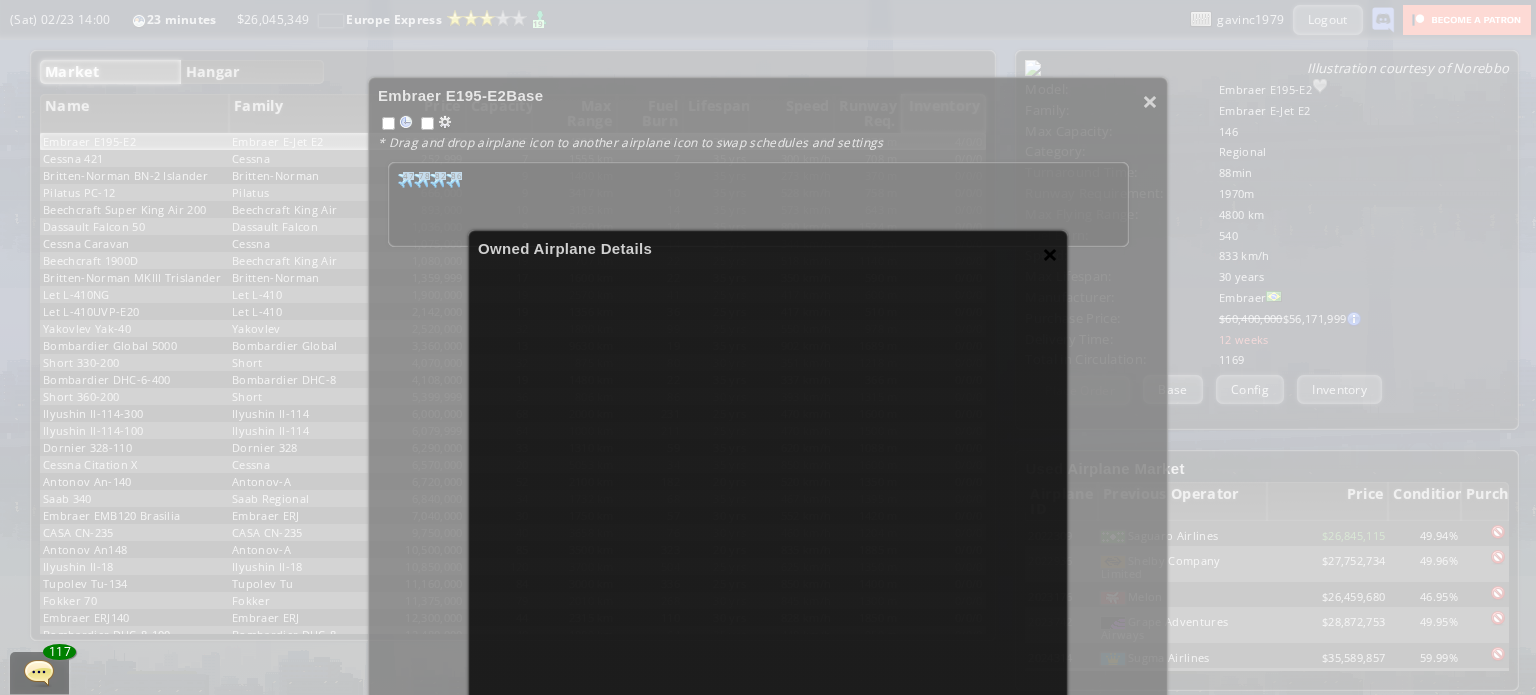click on "×" at bounding box center (1050, 254) 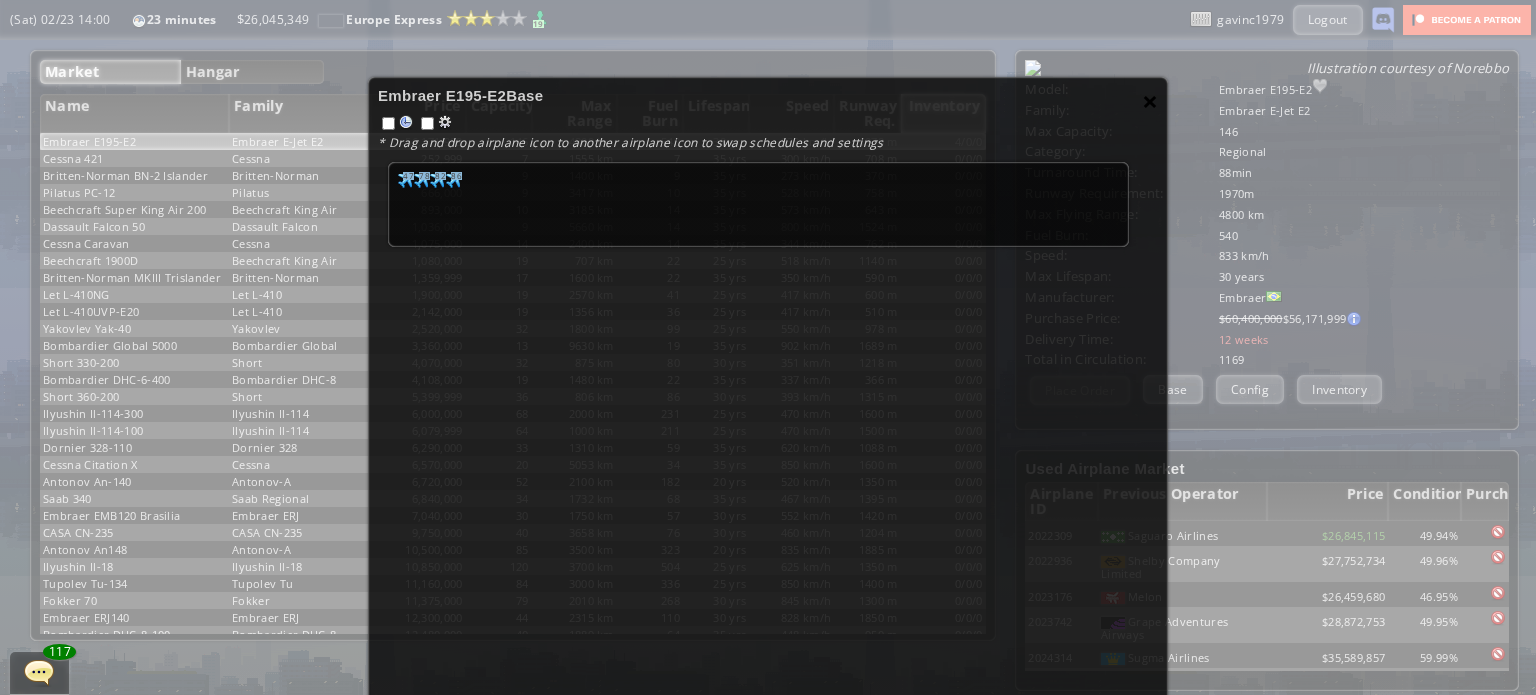 click on "×" at bounding box center (1150, 101) 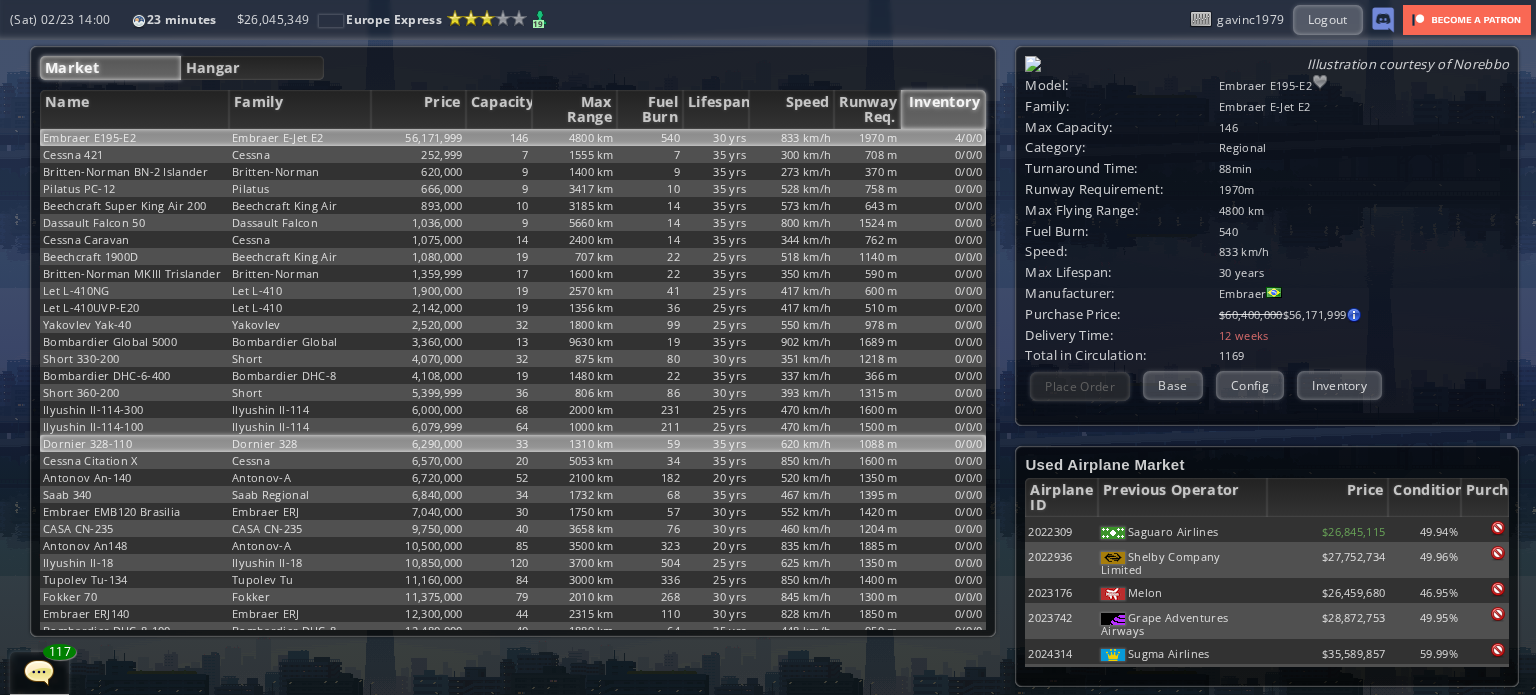 scroll, scrollTop: 0, scrollLeft: 0, axis: both 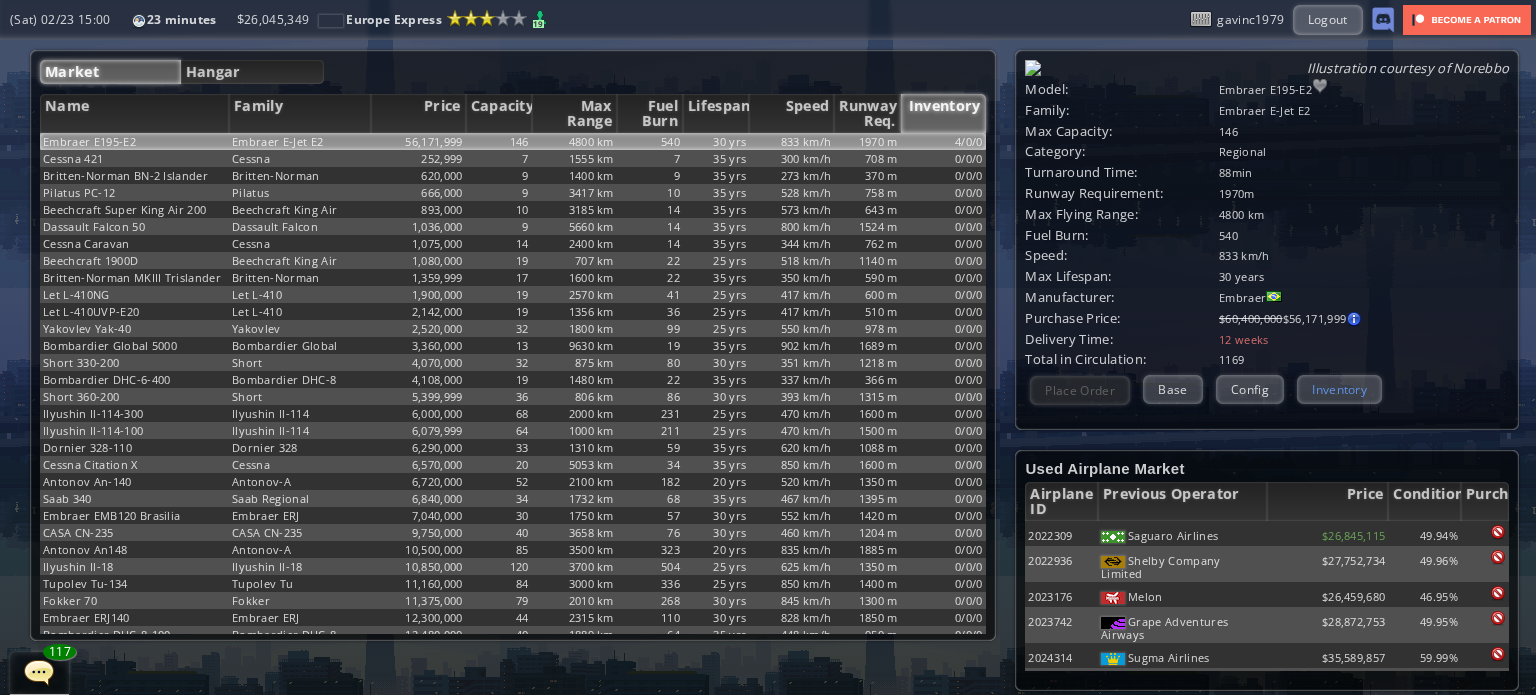 click on "Inventory" at bounding box center (1339, 389) 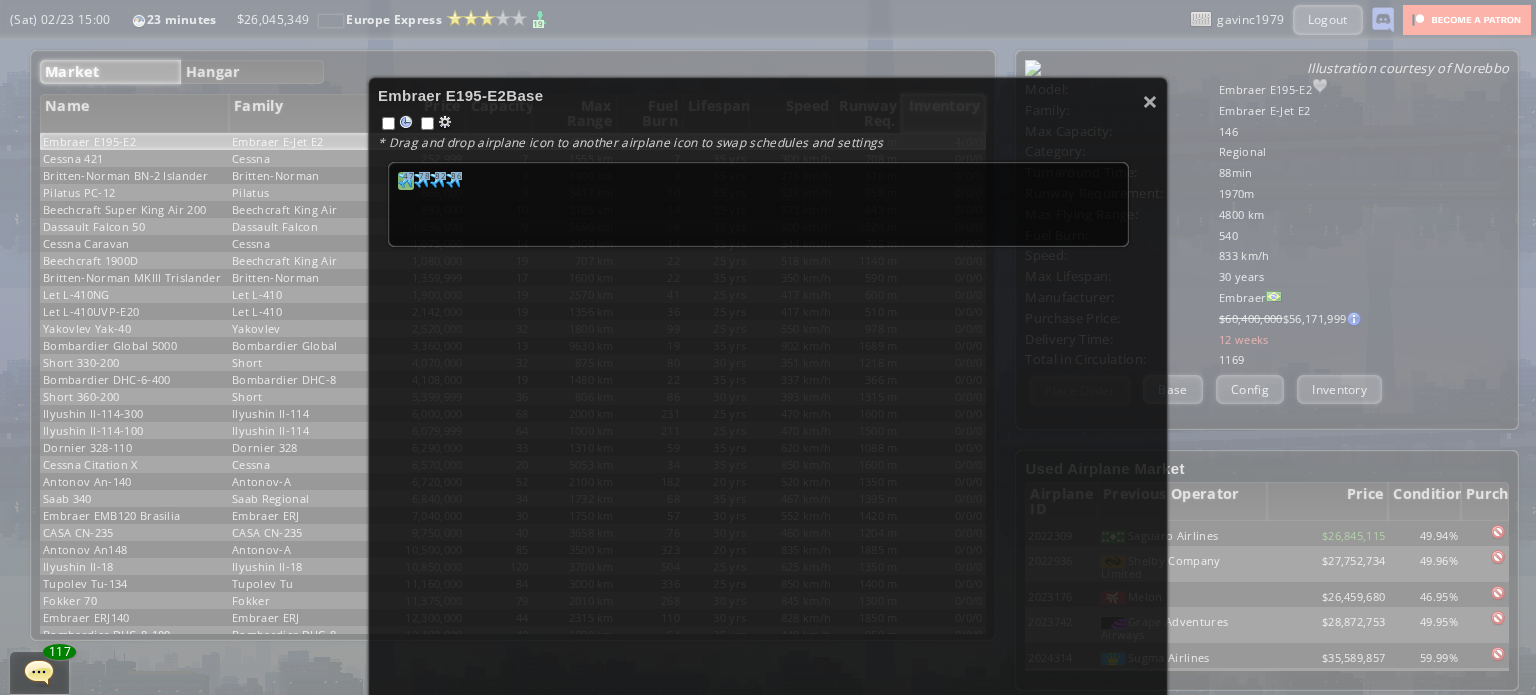 click at bounding box center (406, 180) 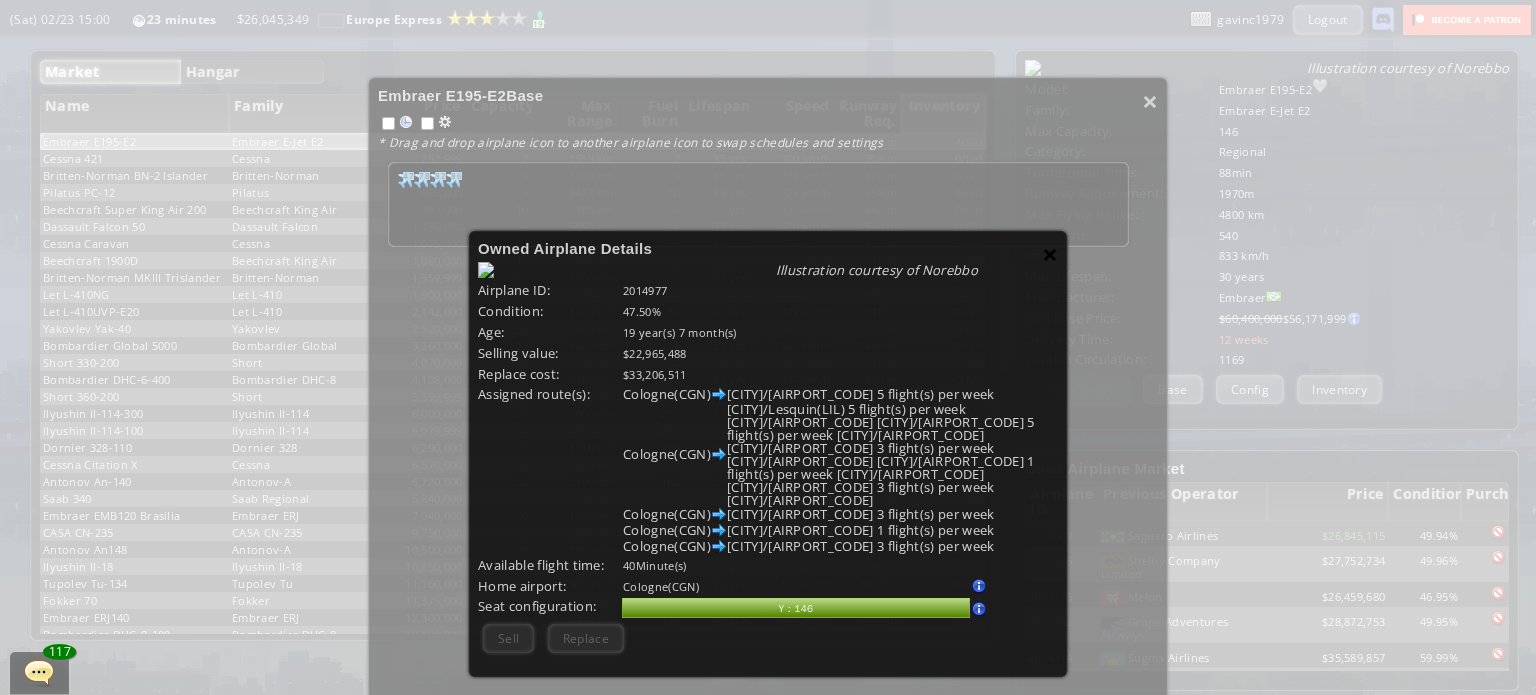 click on "×" at bounding box center (1050, 254) 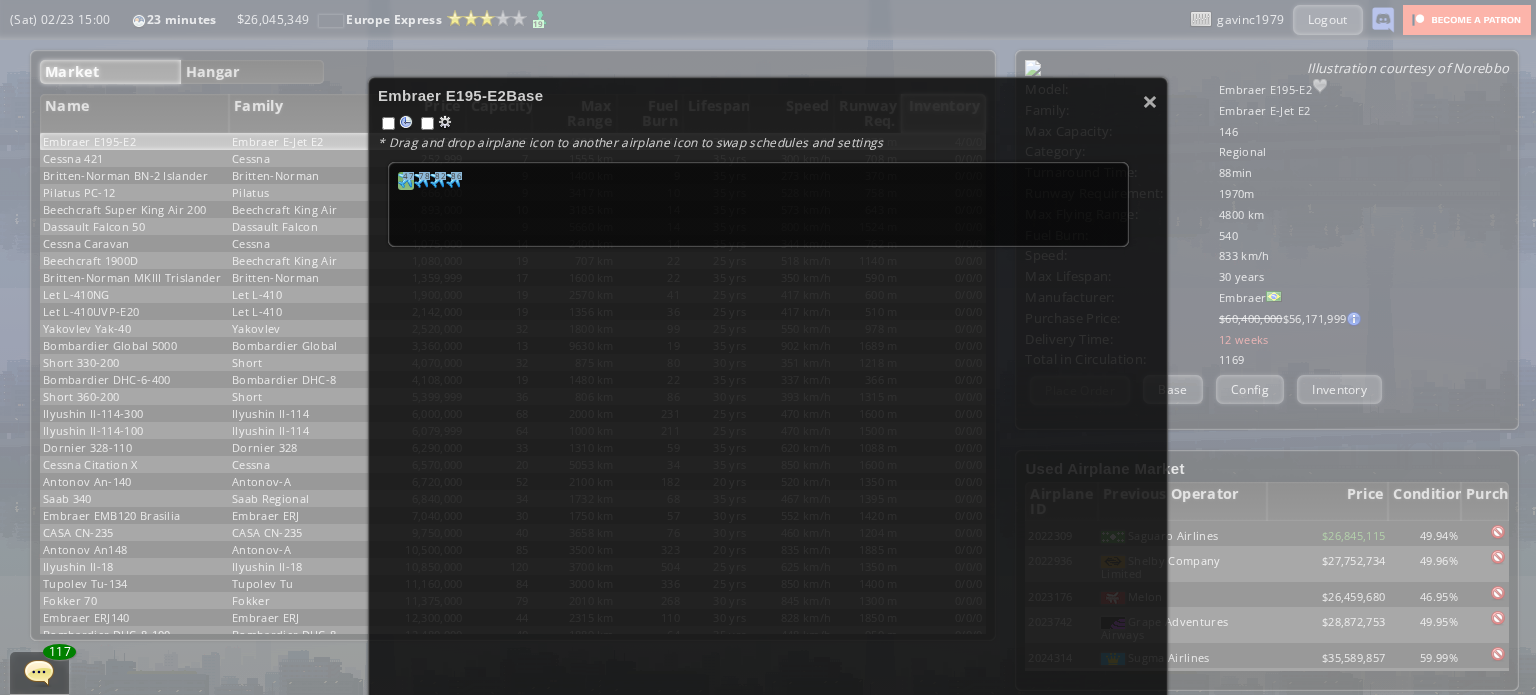 click at bounding box center [406, 180] 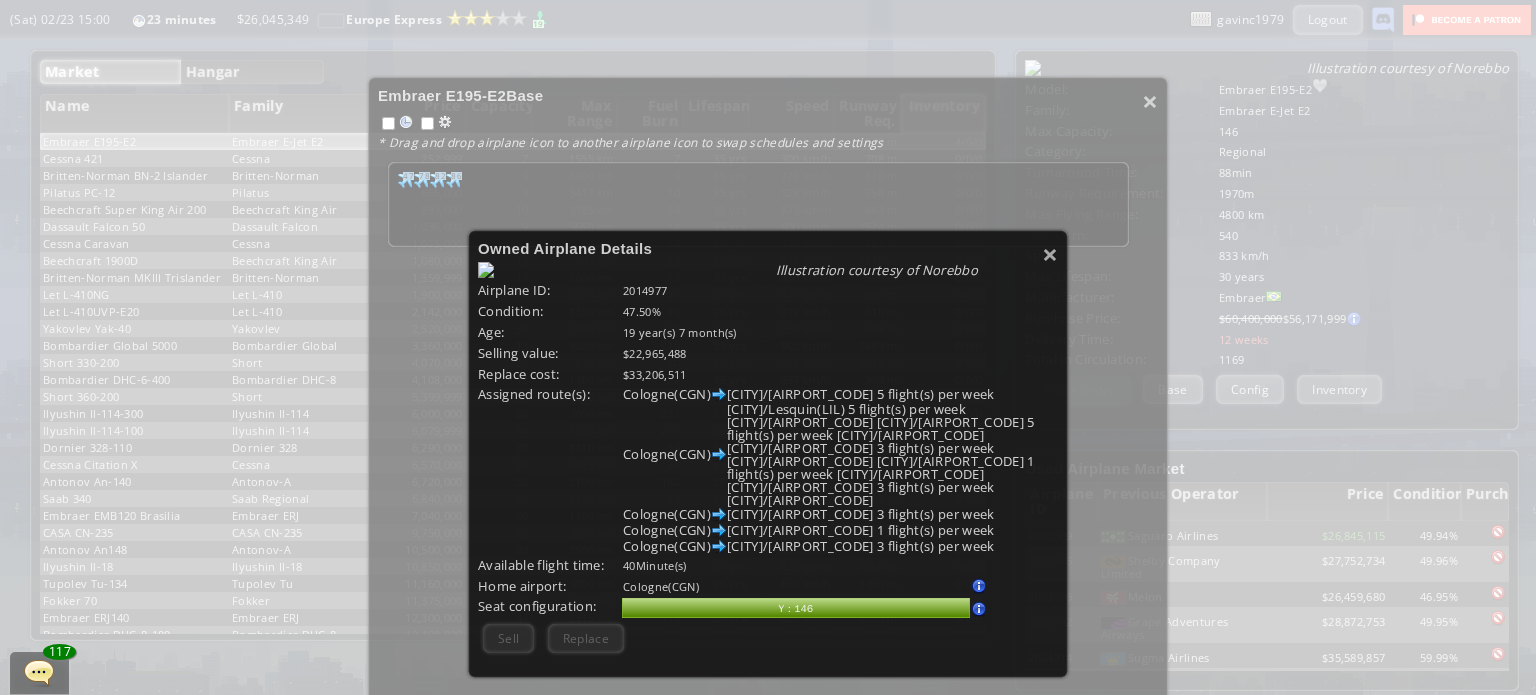 click on "Illustration courtesy of Norebbo
Airplane ID:
2014977
Condition:
47.50%
Age:
19 year(s) 7 month(s)
Deliver in:
Selling value:
$22,965,488
Replace cost:
$33,206,511
Assigned route(s):
[CITY](CGN) Tours/Val de Loire (Loire Valley)(TUF) 5 flight(s) per week [CITY](CGN) [CITY](LIL) 5 flight(s) per week [CITY](CGN) [CITY](HDF) 3 flight(s) per week [CITY](CGN) [CITY](KUN) 1 flight(s) per week [CITY](CGN) [CITY](BRS) 3 flight(s) per week
Available flight time:
40  Minute(s)
Home airport:
[CITY](CGN)
Change home airport
Cannot change home airport with active route(s)" at bounding box center [768, 453] 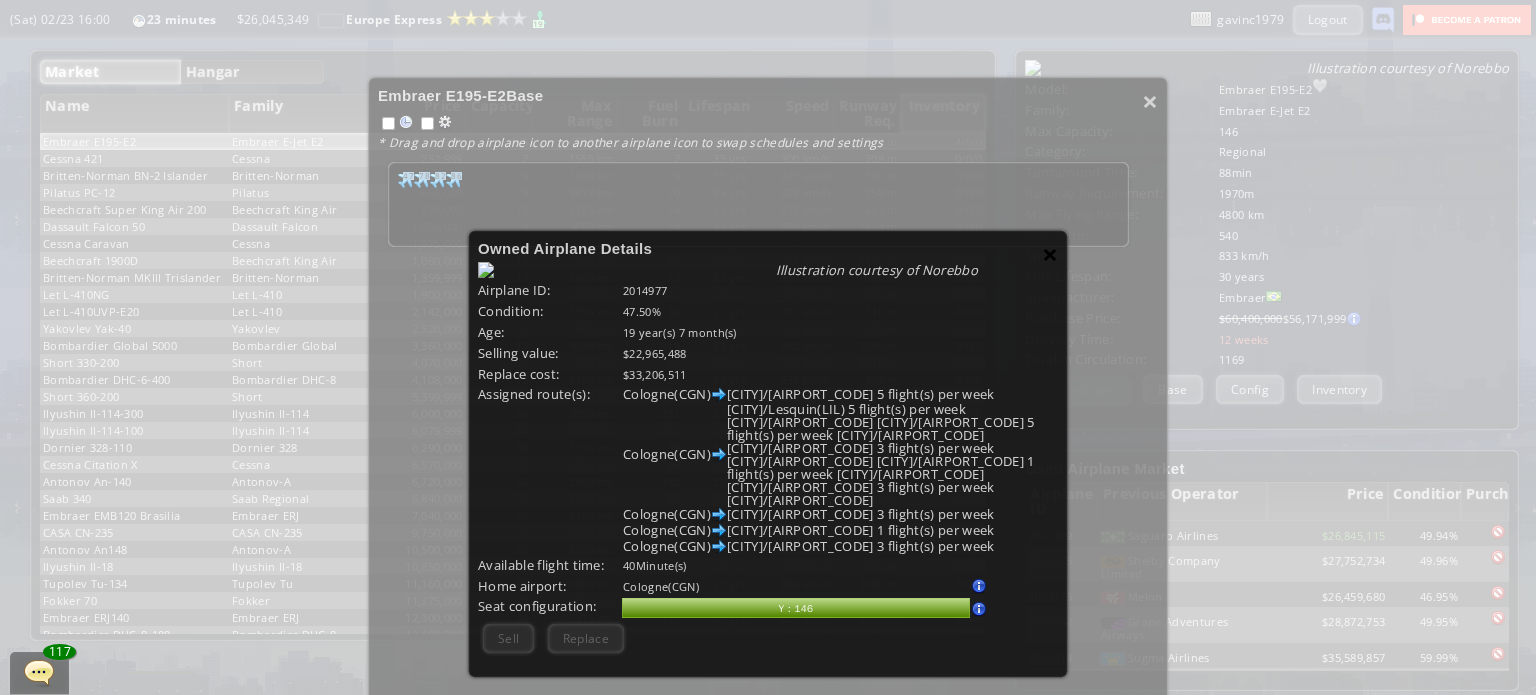 click on "×" at bounding box center (1050, 254) 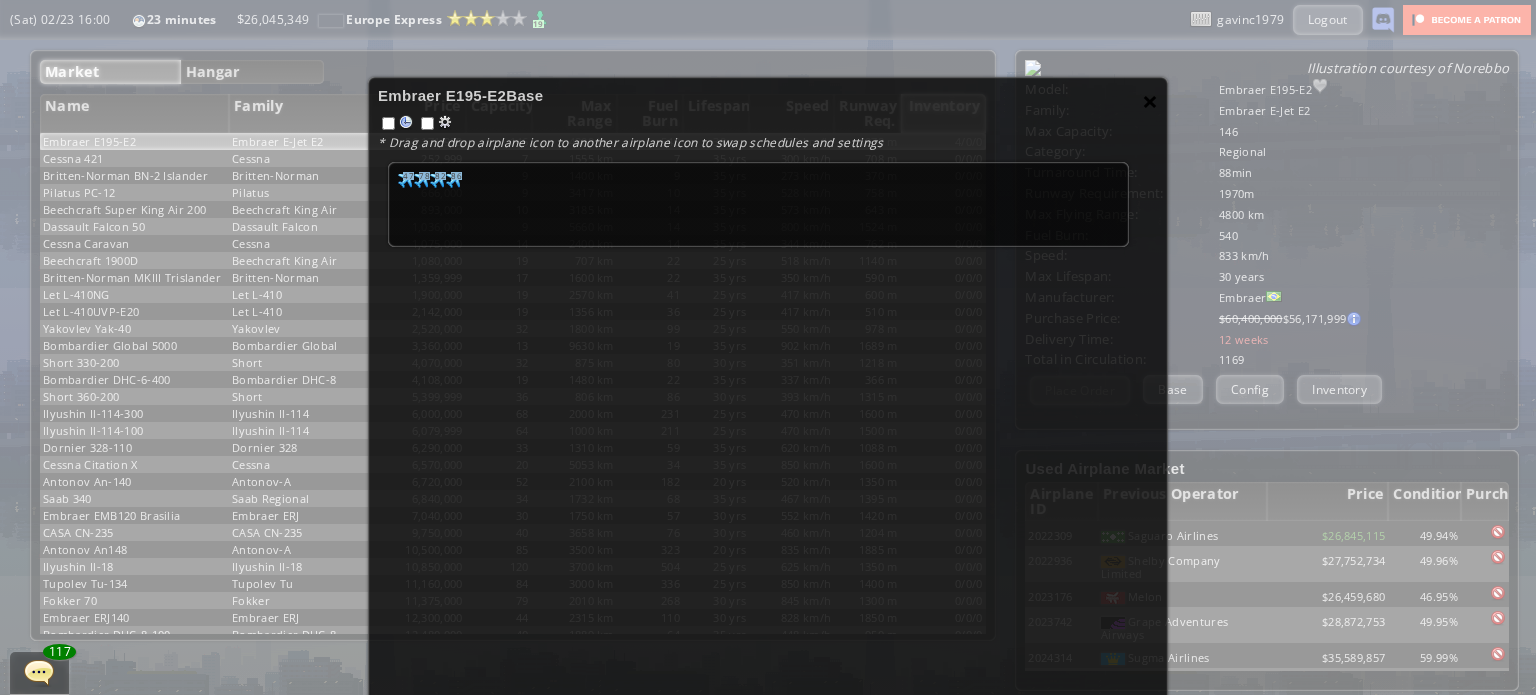 click on "×" at bounding box center [1150, 101] 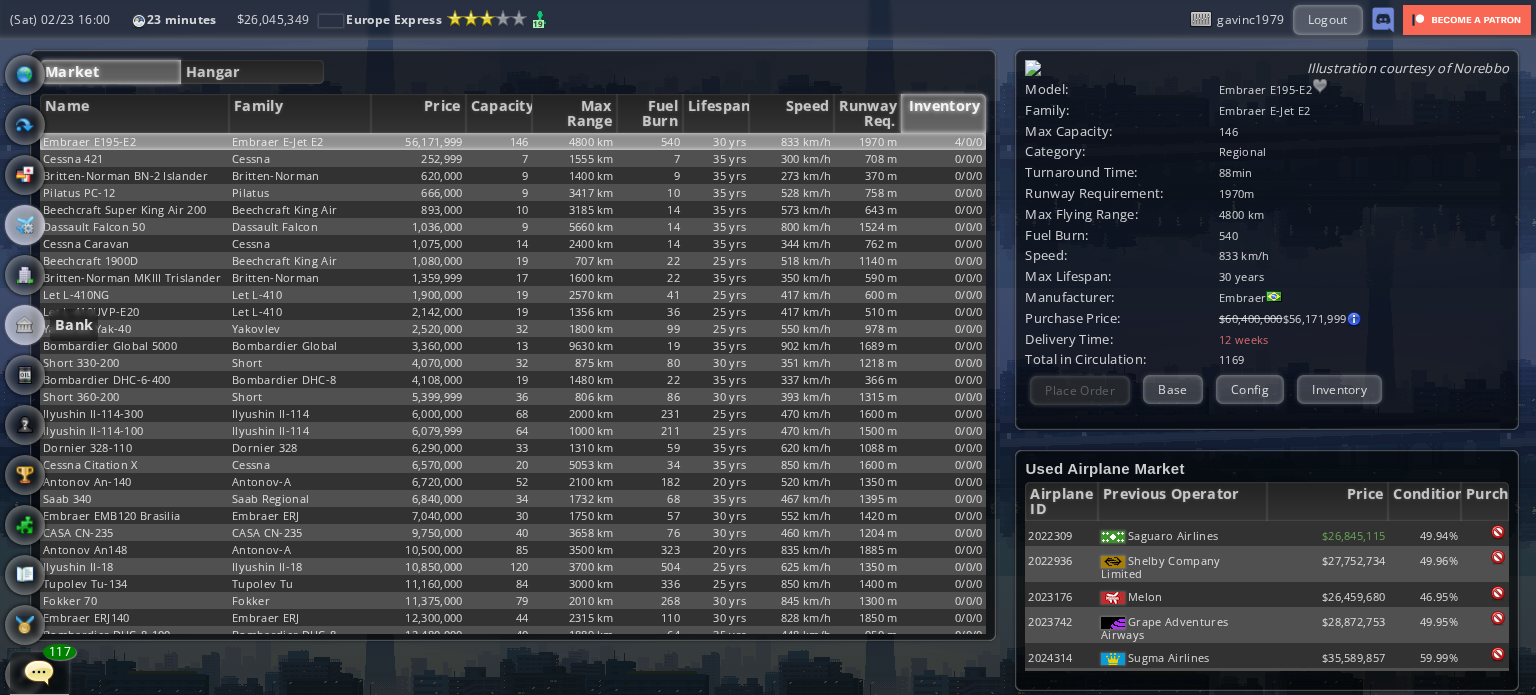 click at bounding box center [25, 325] 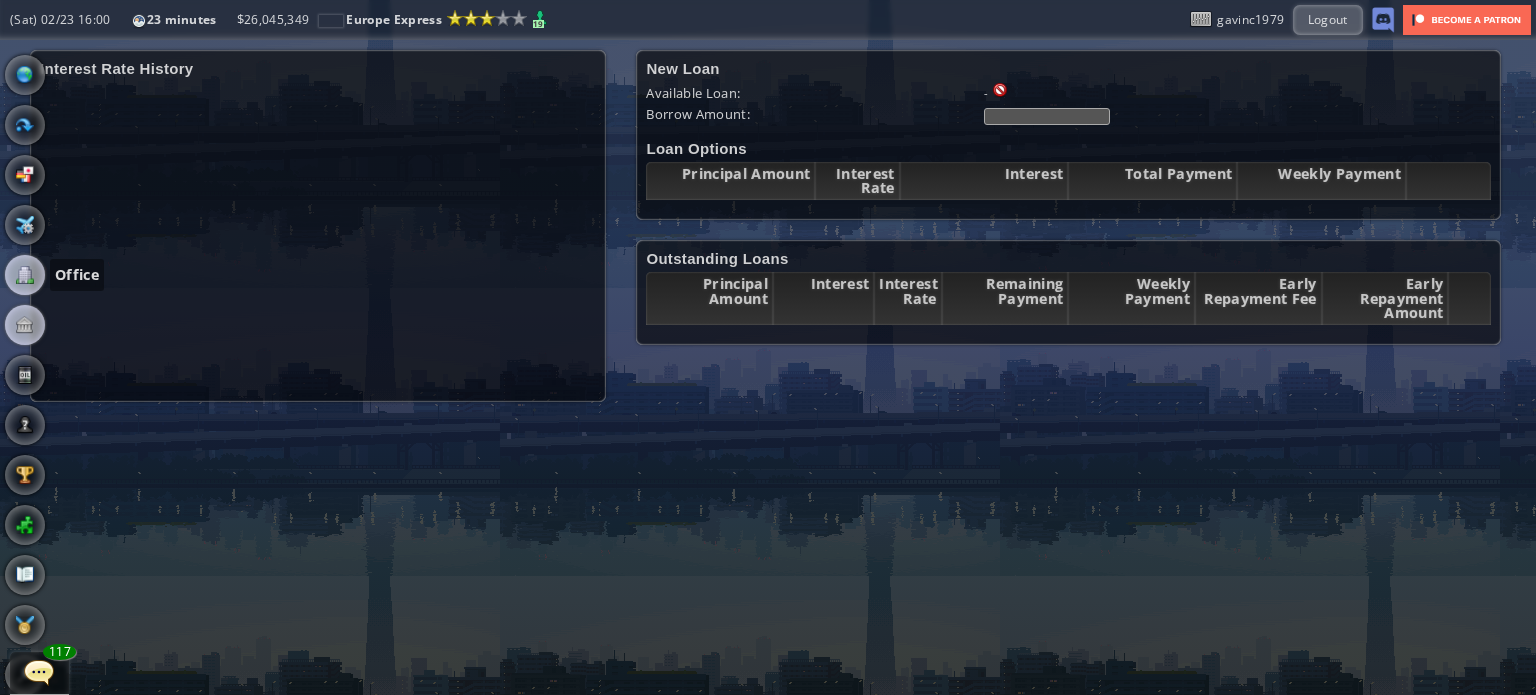 click at bounding box center [25, 275] 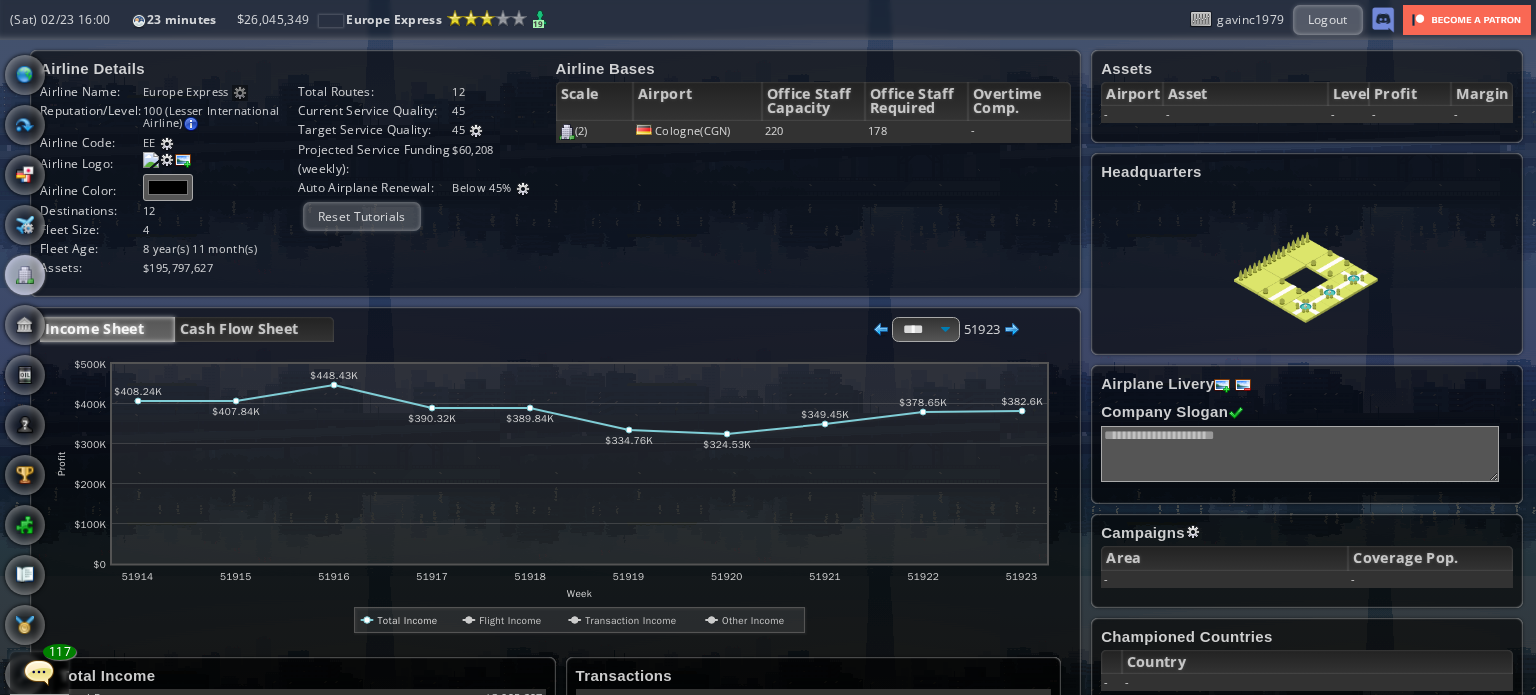 click at bounding box center [7, 347] 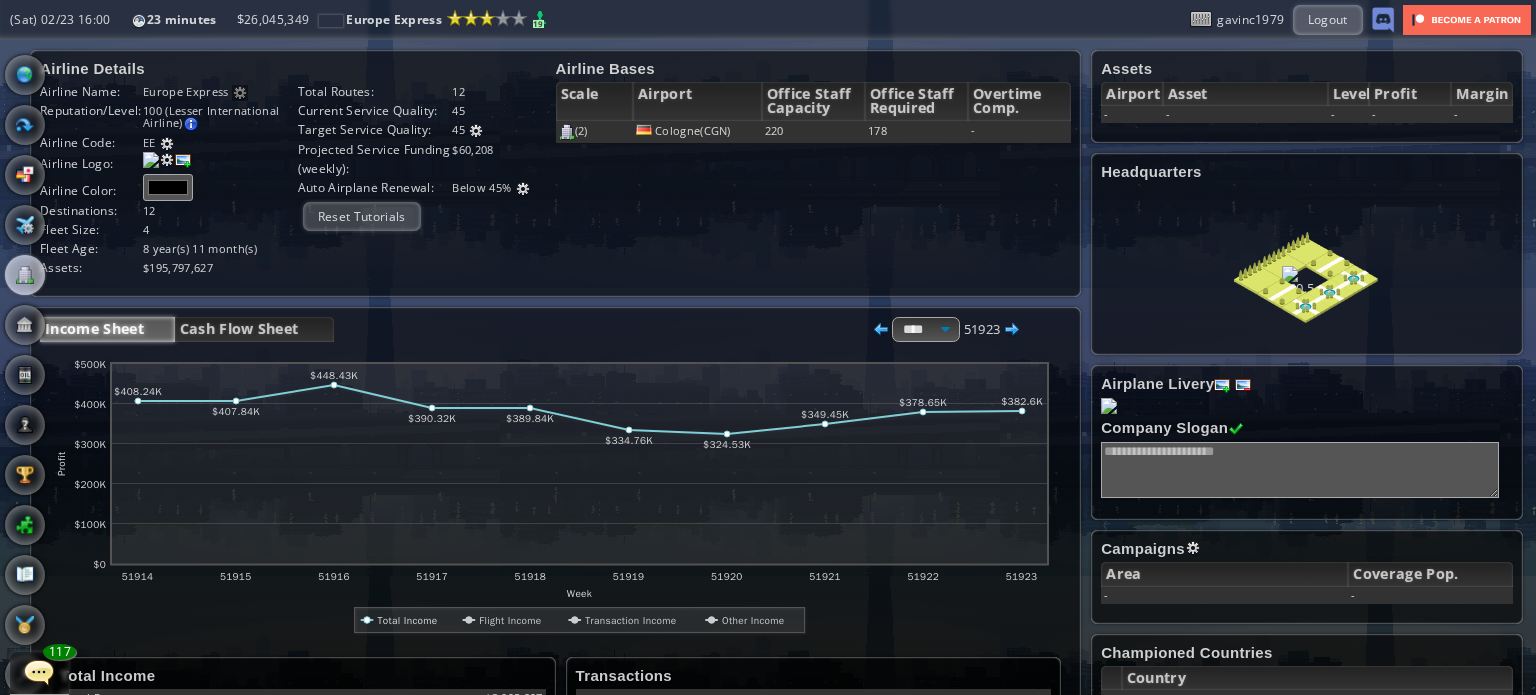 click at bounding box center (7, 347) 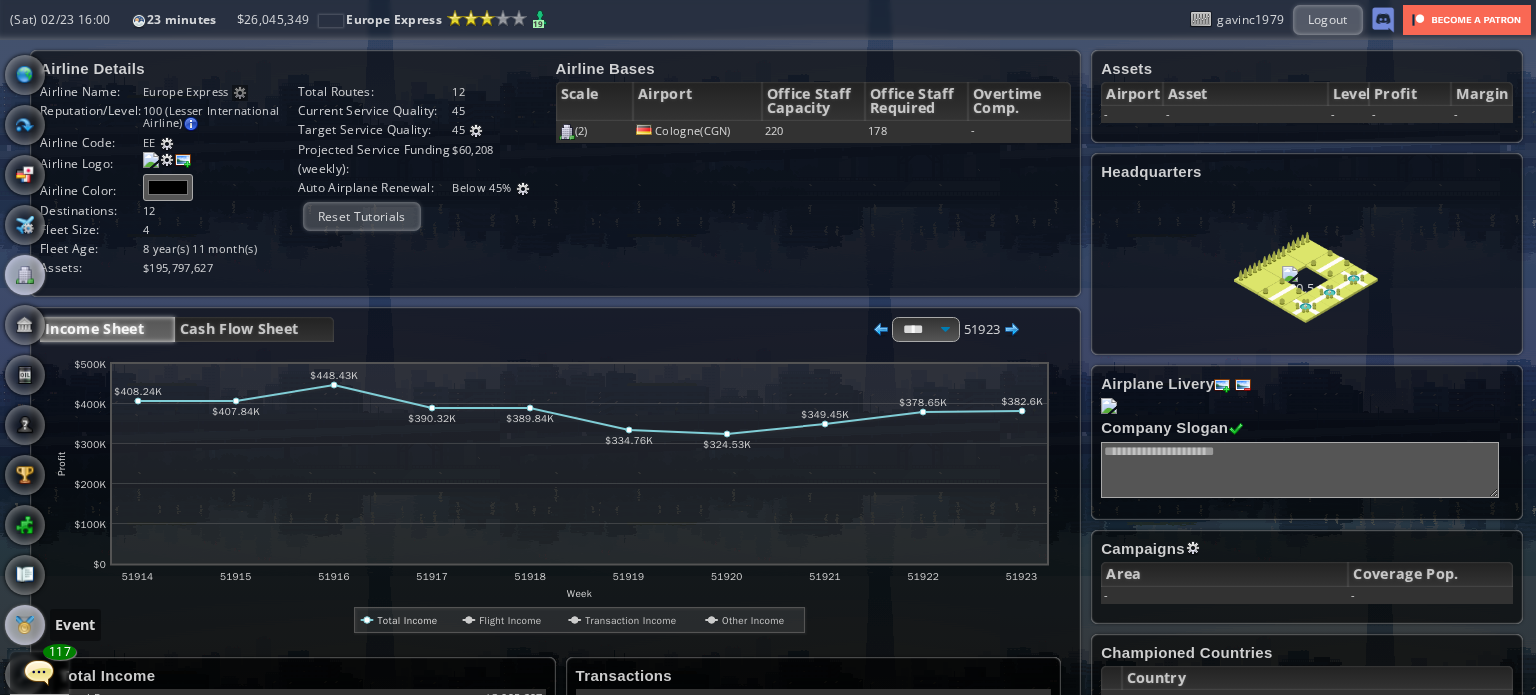 click at bounding box center [25, 625] 